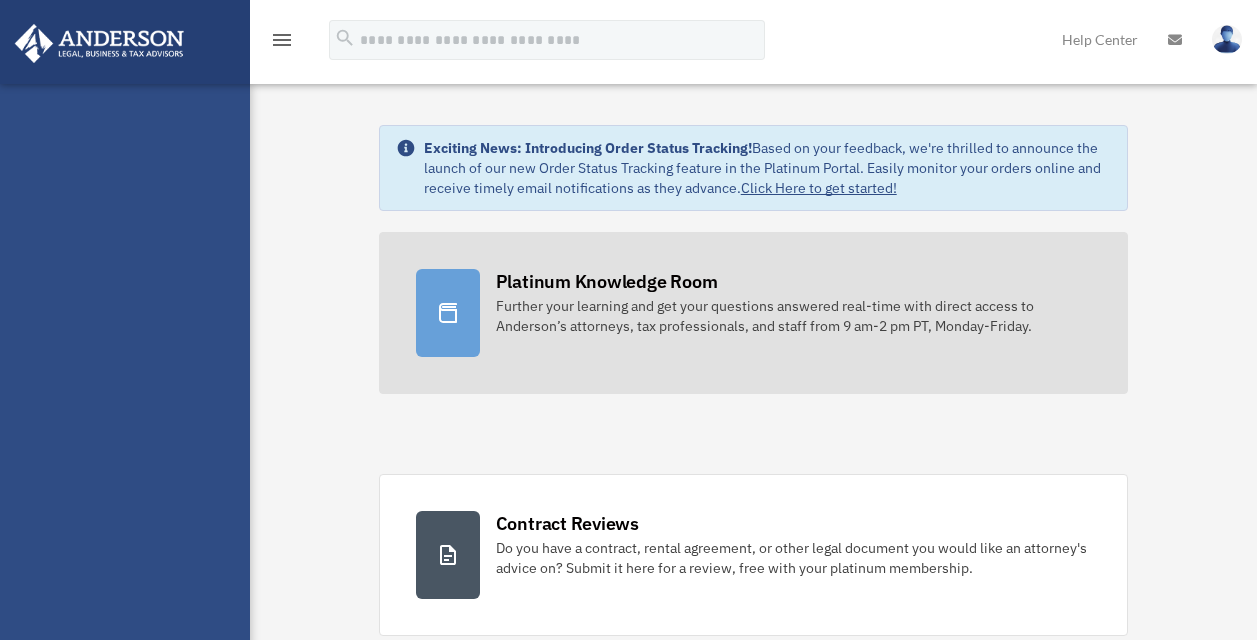 scroll, scrollTop: 0, scrollLeft: 0, axis: both 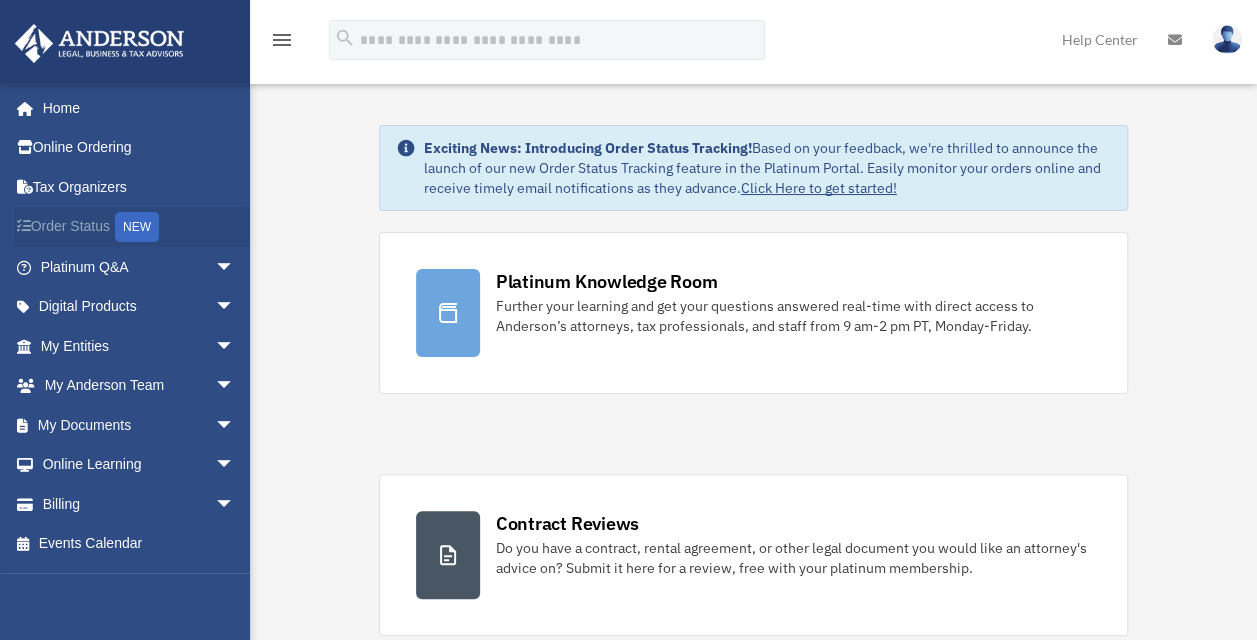 click on "Order Status  NEW" at bounding box center [139, 227] 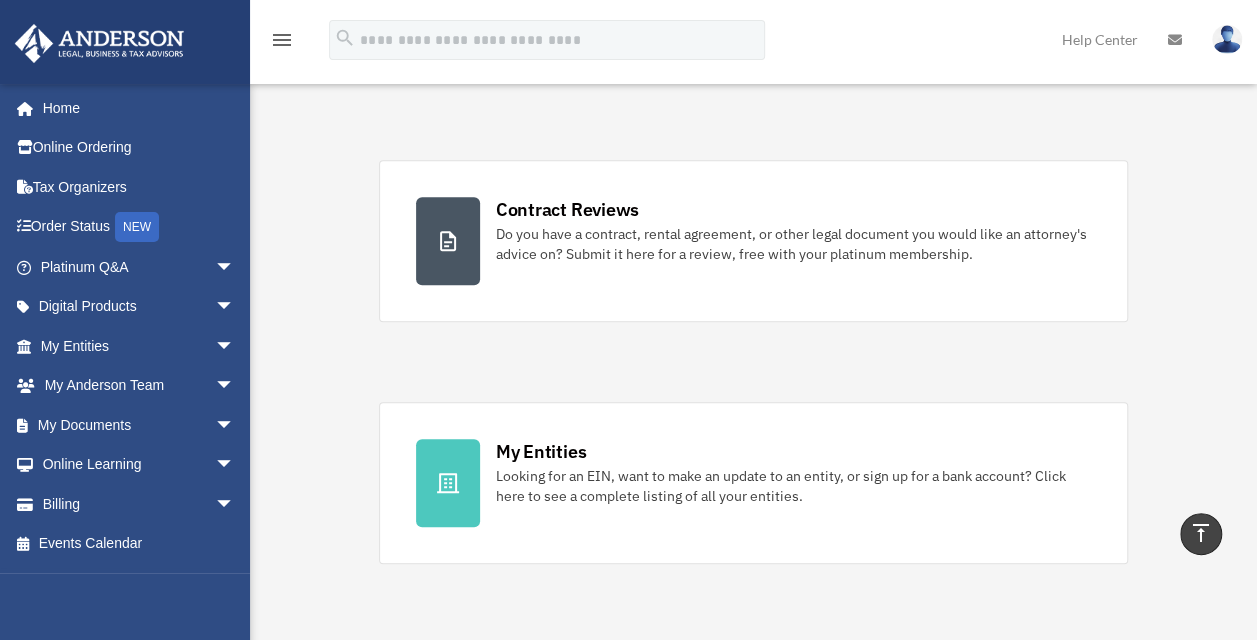 scroll, scrollTop: 0, scrollLeft: 0, axis: both 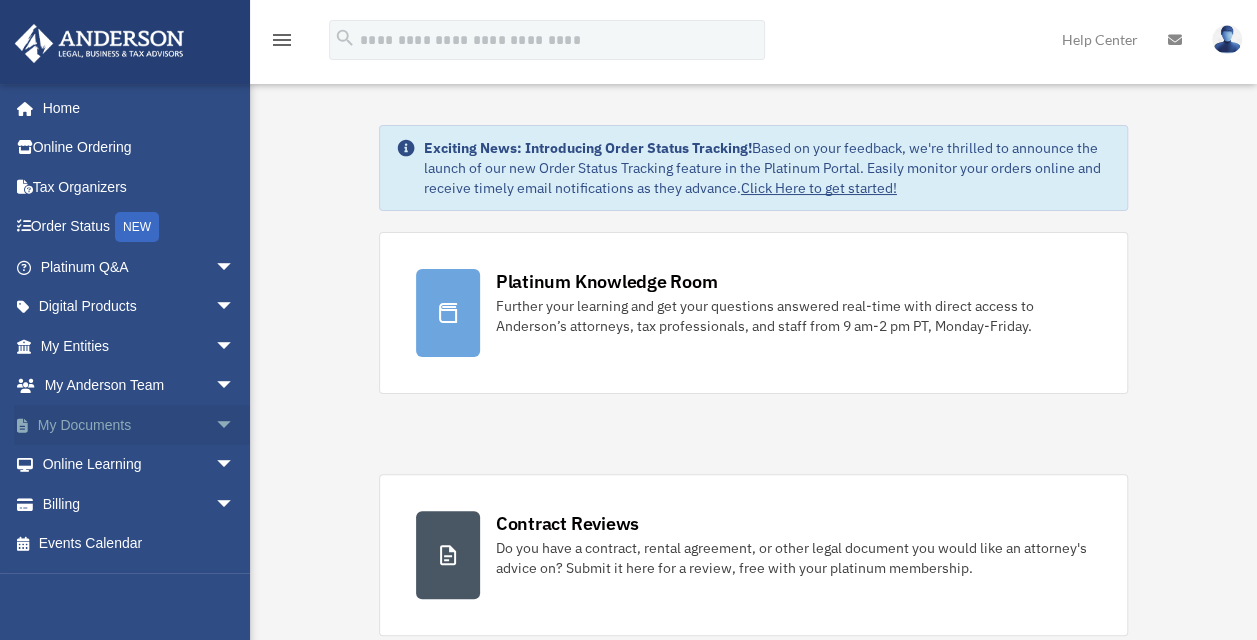 click on "My Documents arrow_drop_down" at bounding box center (139, 425) 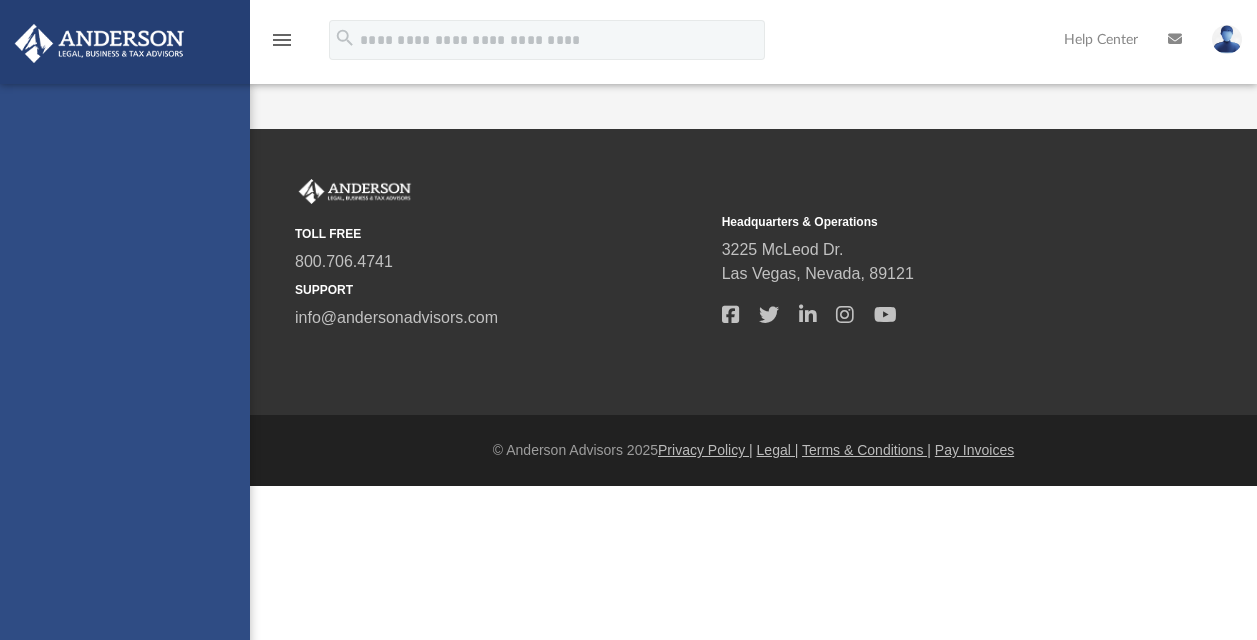 scroll, scrollTop: 0, scrollLeft: 0, axis: both 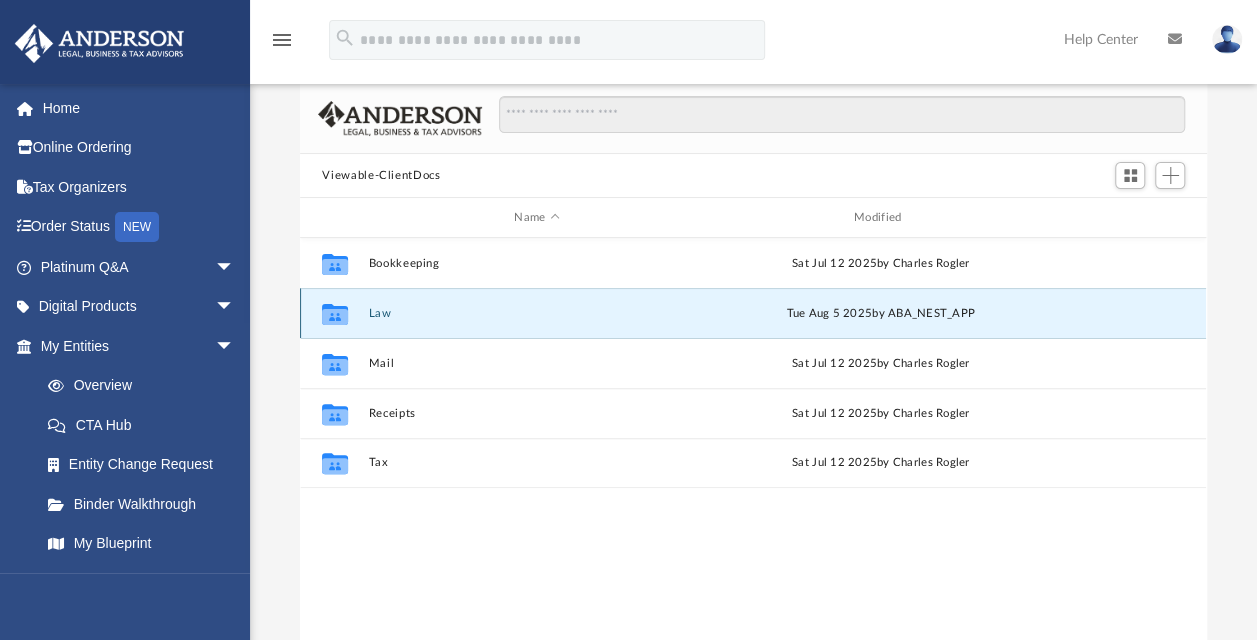click on "Law" at bounding box center [537, 313] 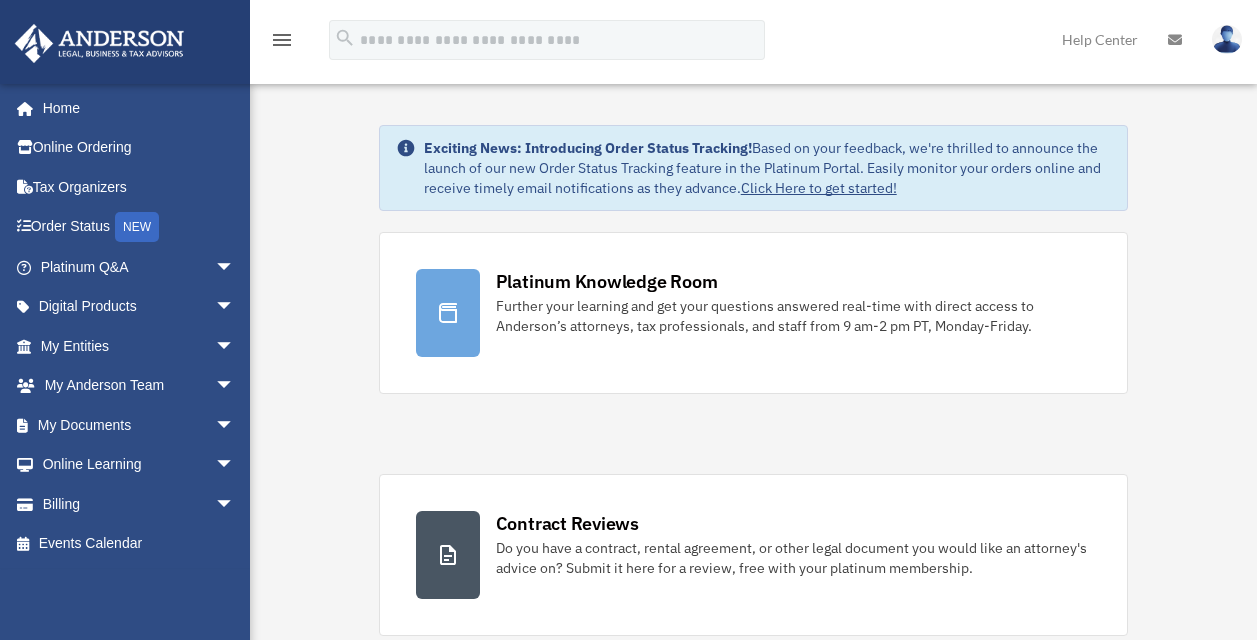 scroll, scrollTop: 0, scrollLeft: 0, axis: both 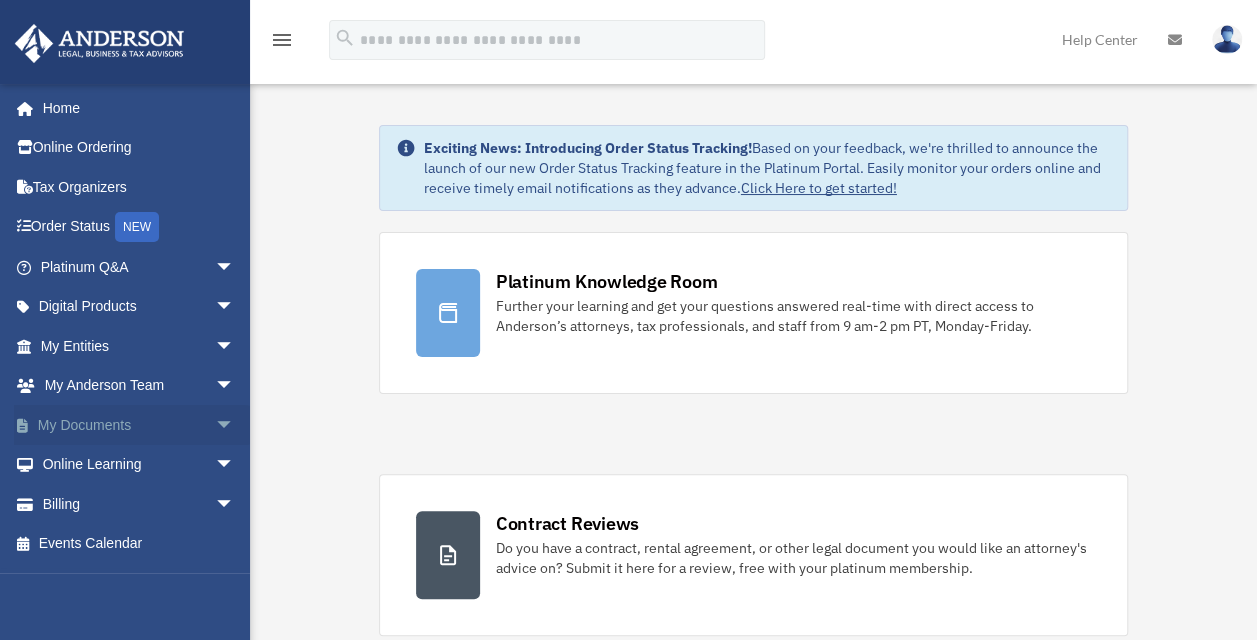 click on "My Documents arrow_drop_down" at bounding box center [139, 425] 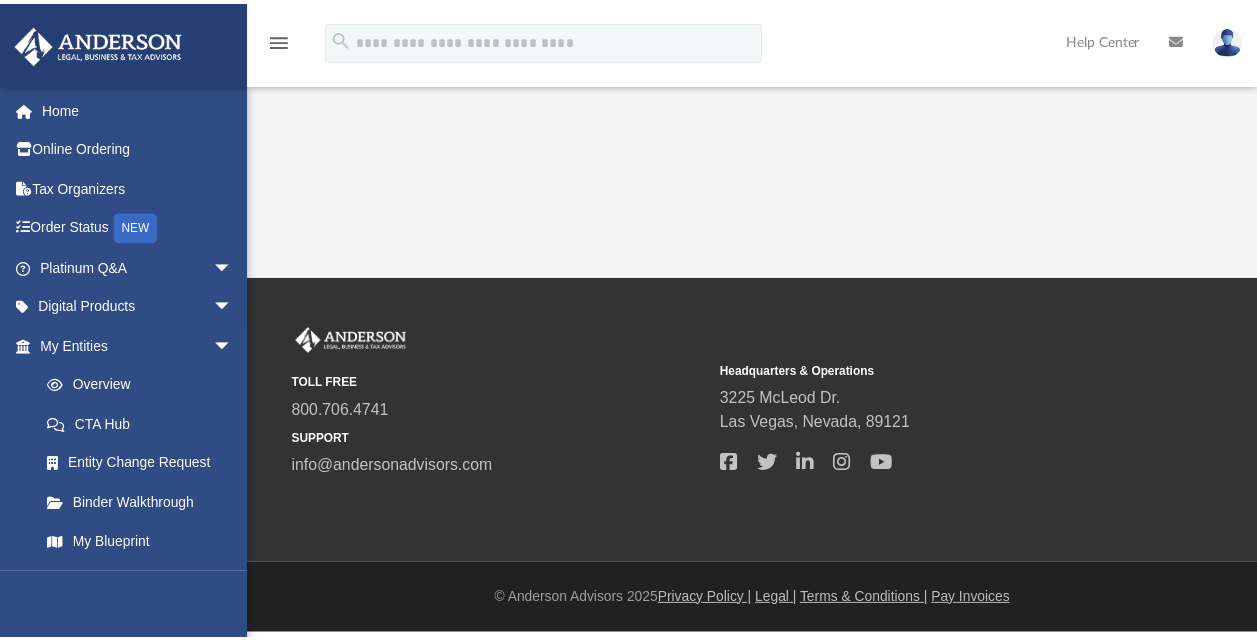 scroll, scrollTop: 0, scrollLeft: 0, axis: both 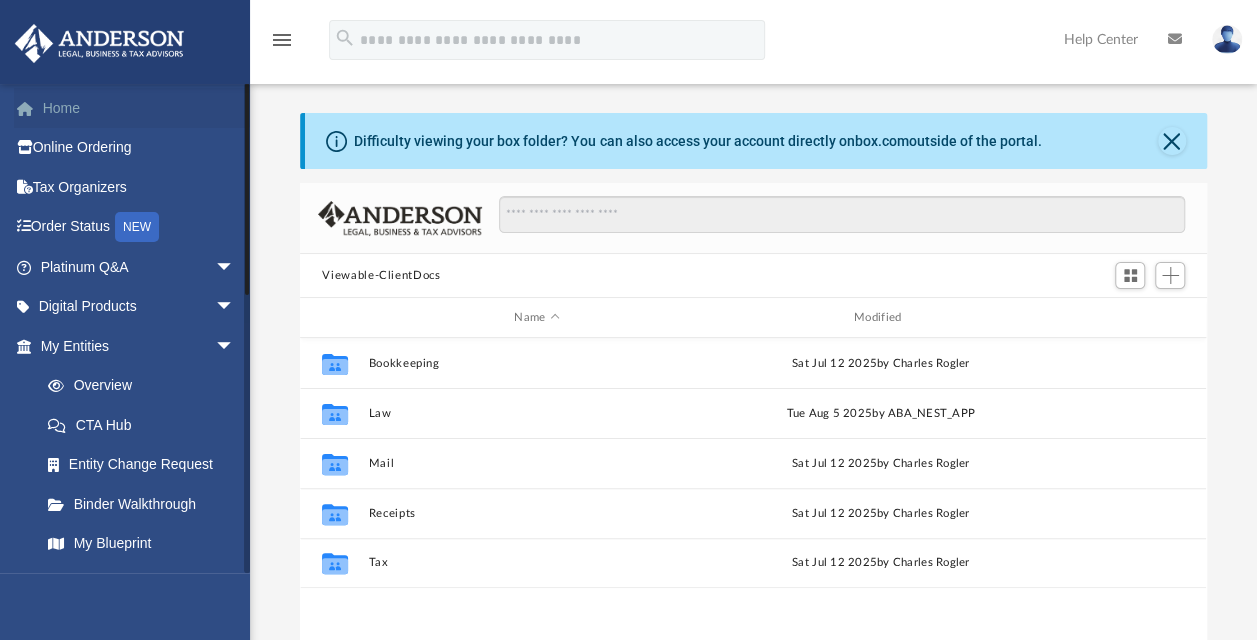 click on "Home" at bounding box center (139, 108) 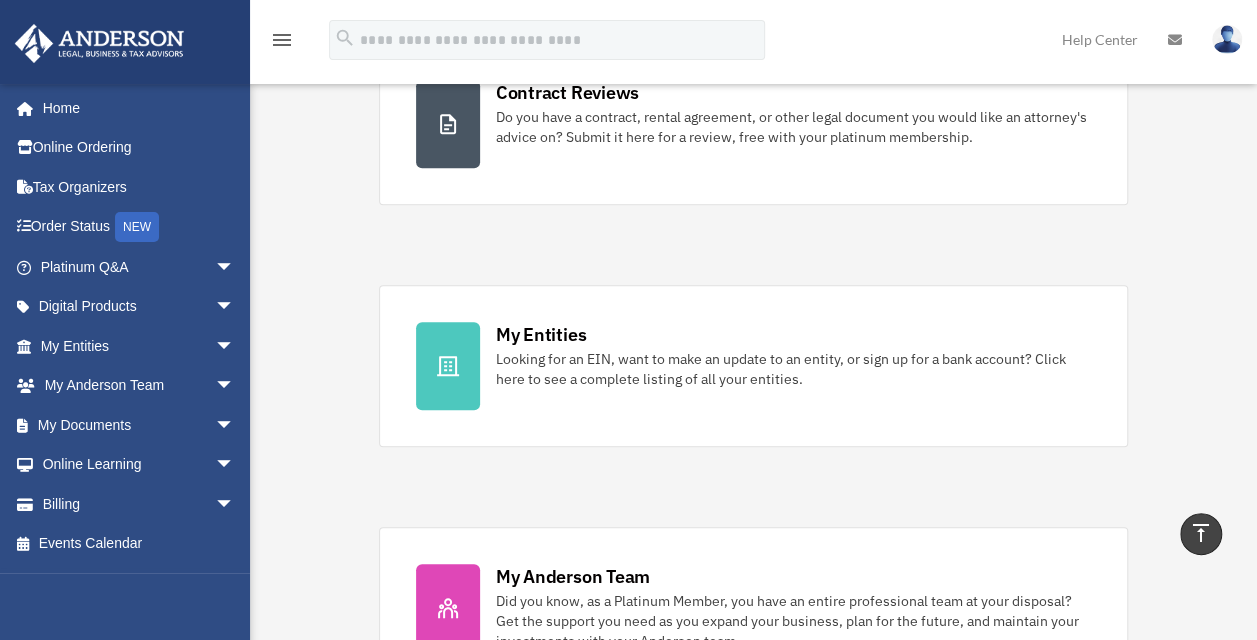 scroll, scrollTop: 400, scrollLeft: 0, axis: vertical 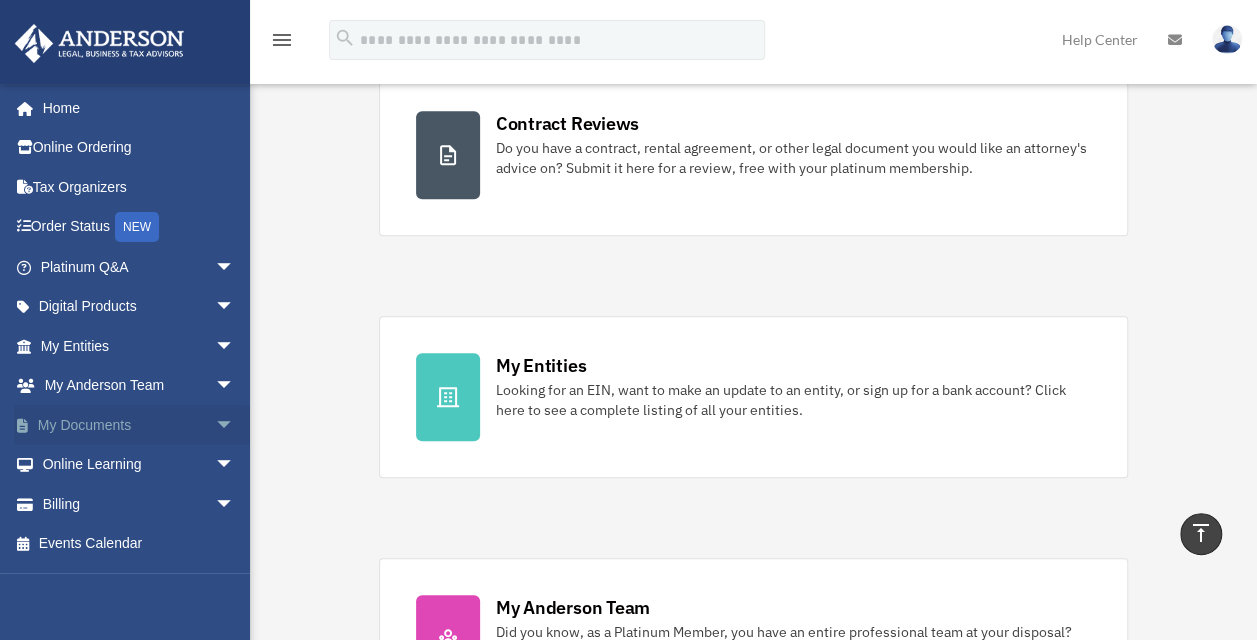 click on "arrow_drop_down" at bounding box center (235, 425) 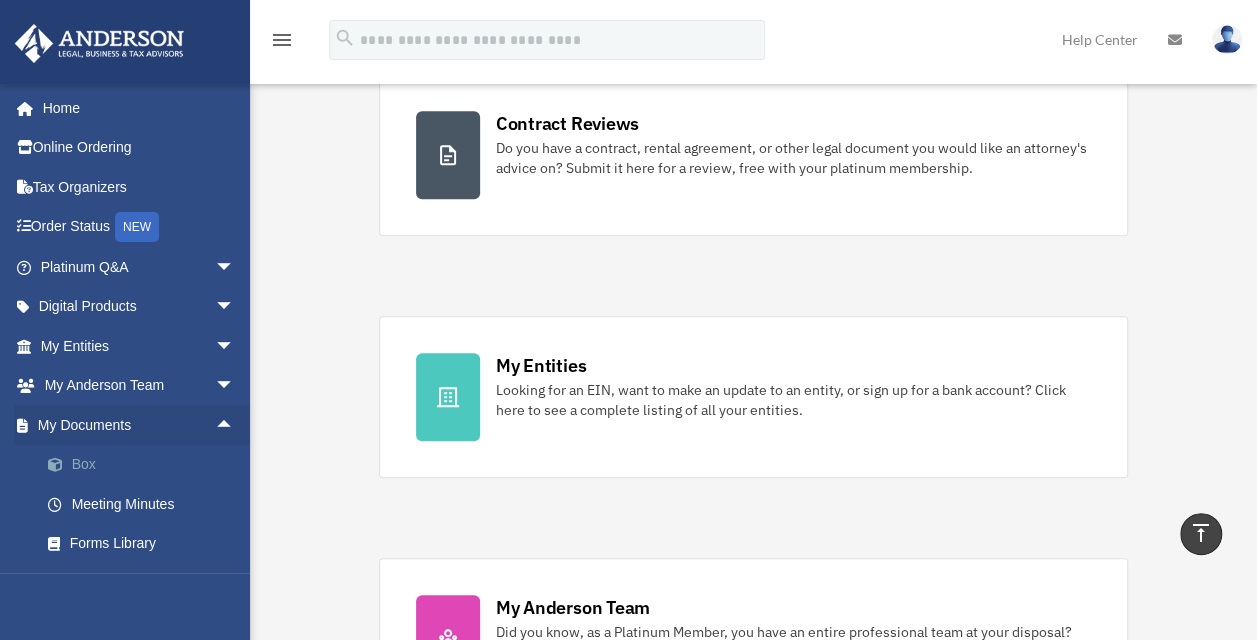 click on "Box" at bounding box center [146, 465] 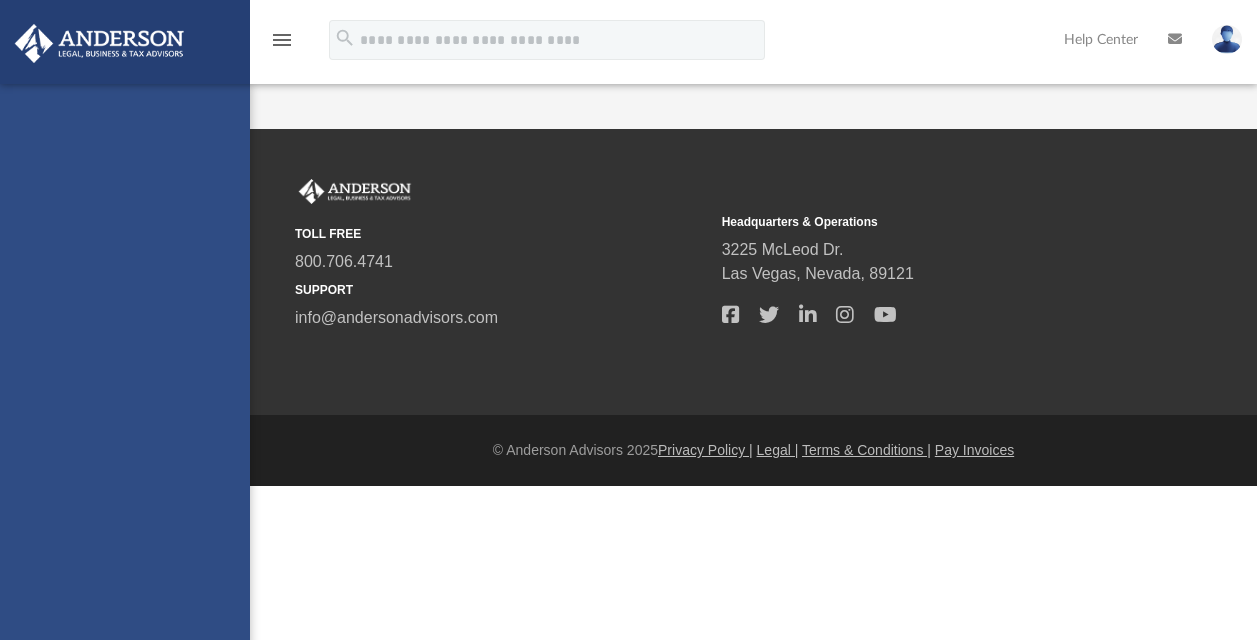 scroll, scrollTop: 0, scrollLeft: 0, axis: both 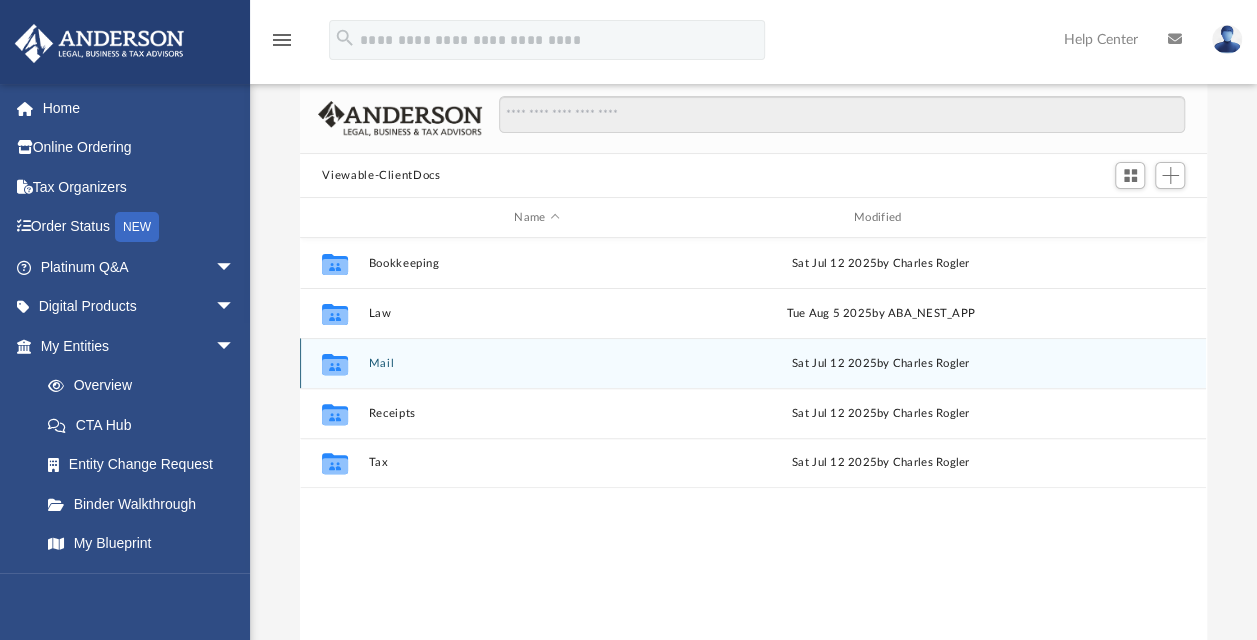 click on "Mail" at bounding box center [537, 363] 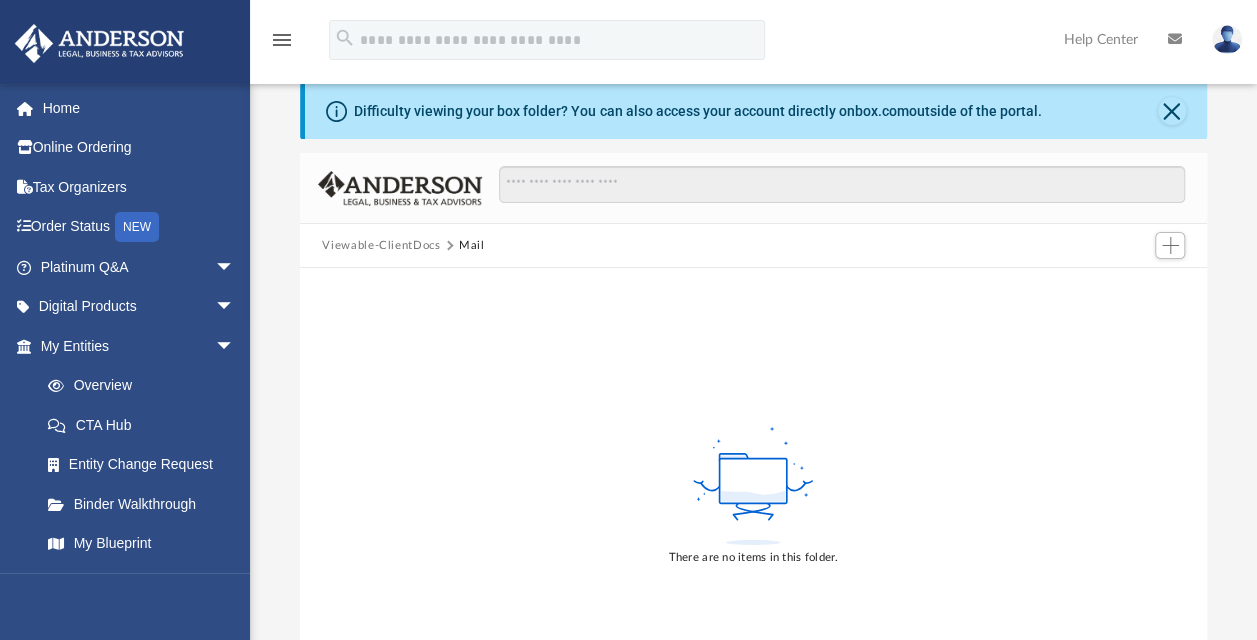 scroll, scrollTop: 0, scrollLeft: 0, axis: both 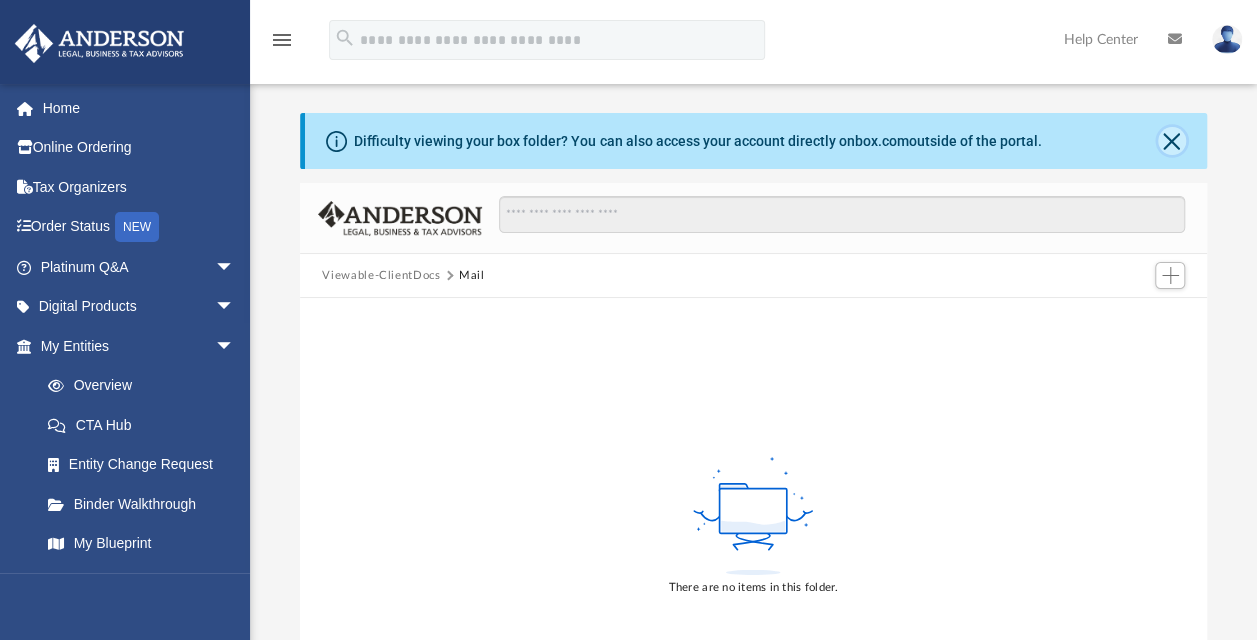 click 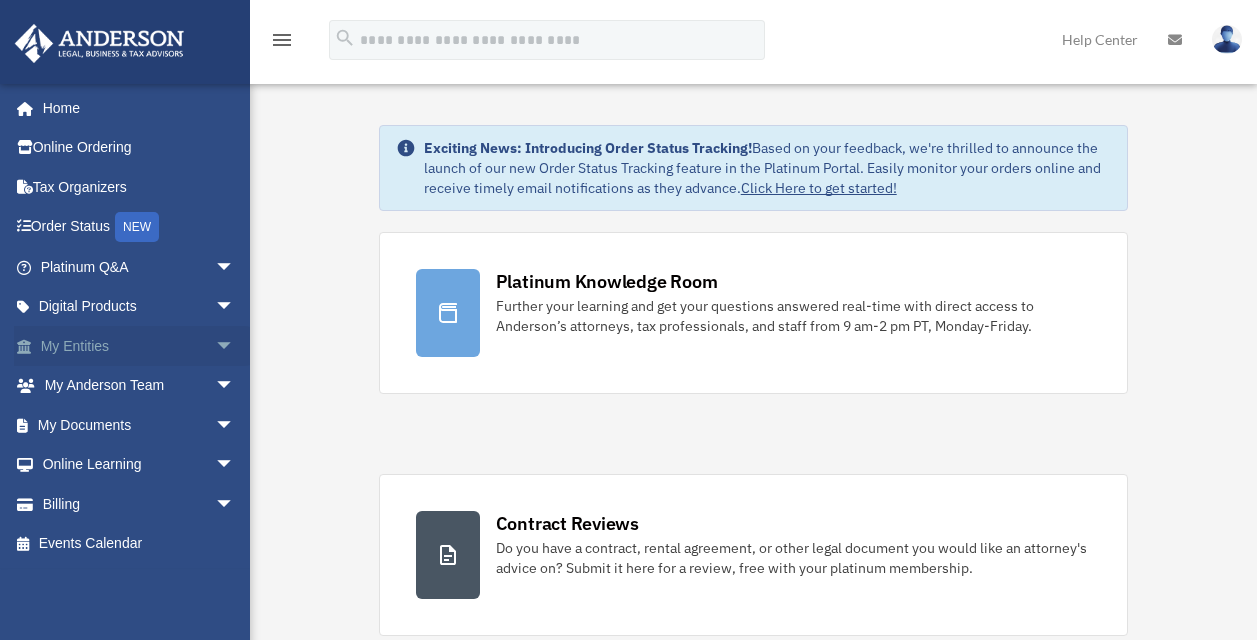 scroll, scrollTop: 0, scrollLeft: 0, axis: both 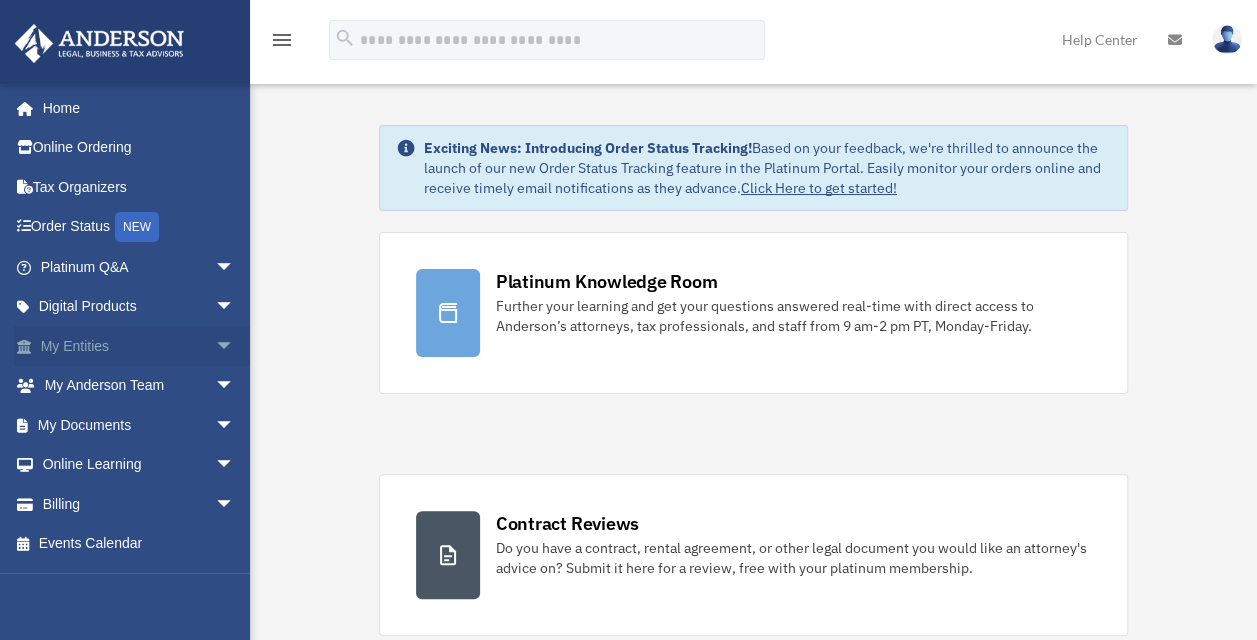 click on "arrow_drop_down" at bounding box center [235, 346] 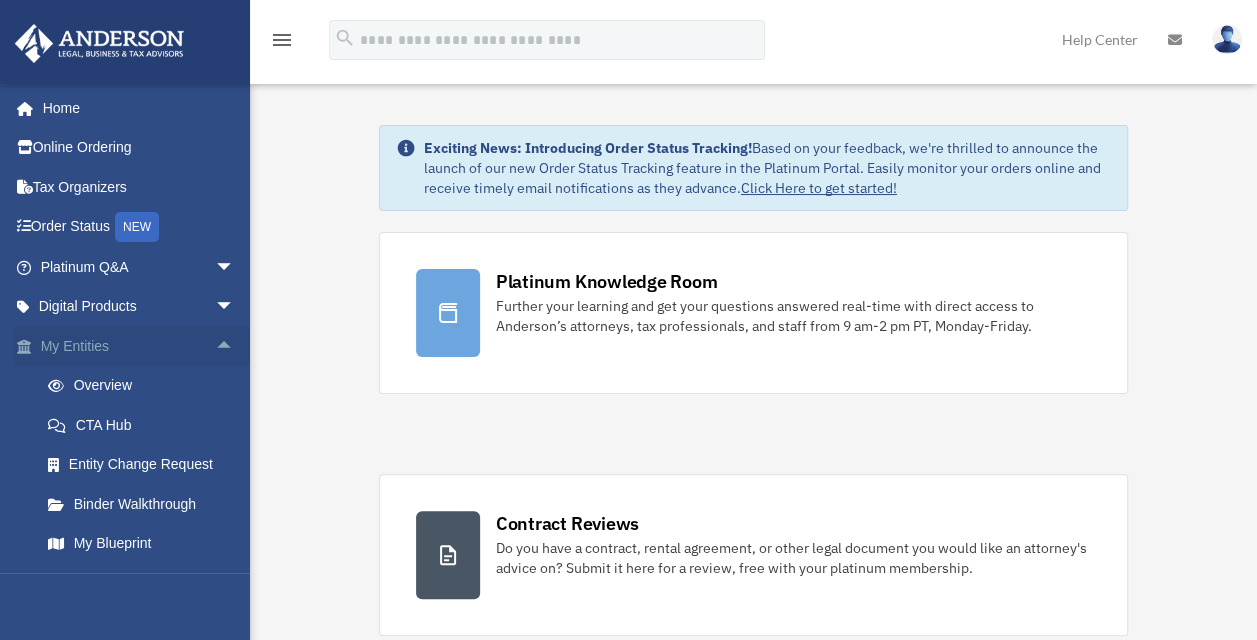 click on "arrow_drop_up" at bounding box center [235, 346] 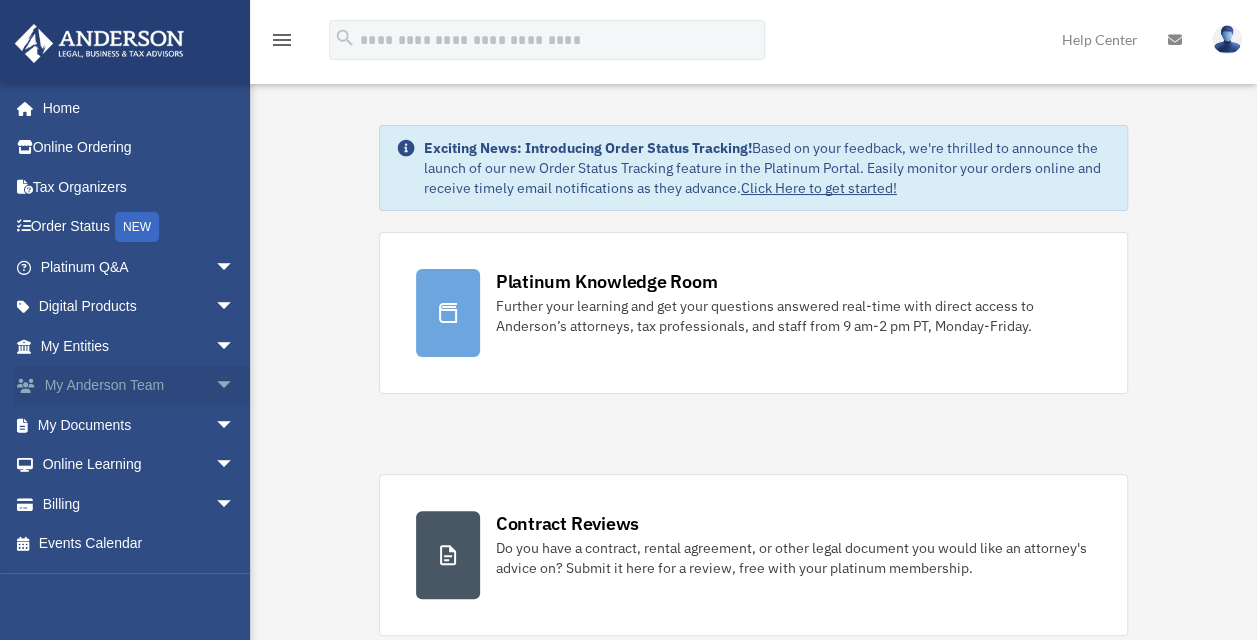 click on "arrow_drop_down" at bounding box center [235, 386] 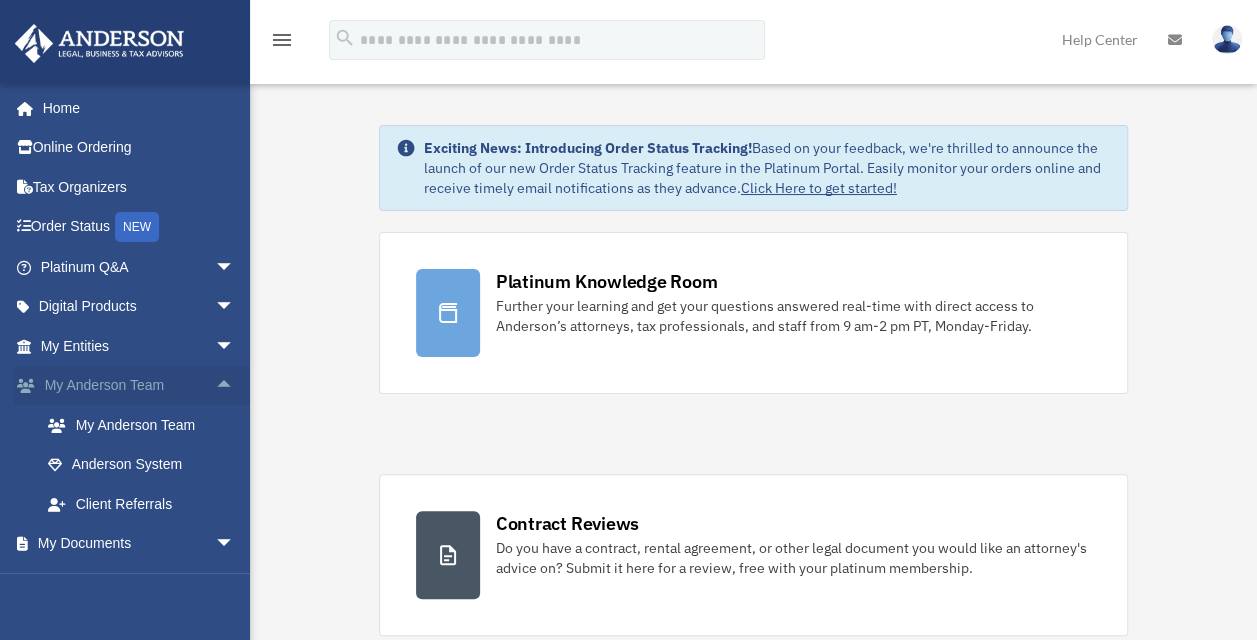 click on "arrow_drop_up" at bounding box center [235, 386] 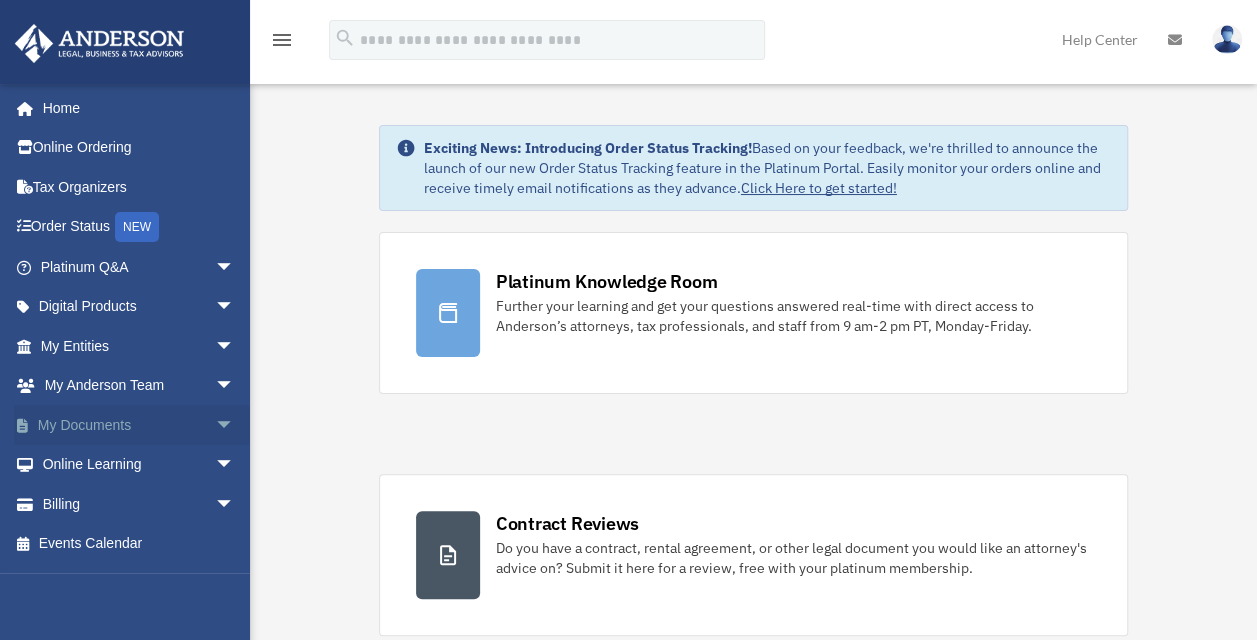 click on "arrow_drop_down" at bounding box center (235, 425) 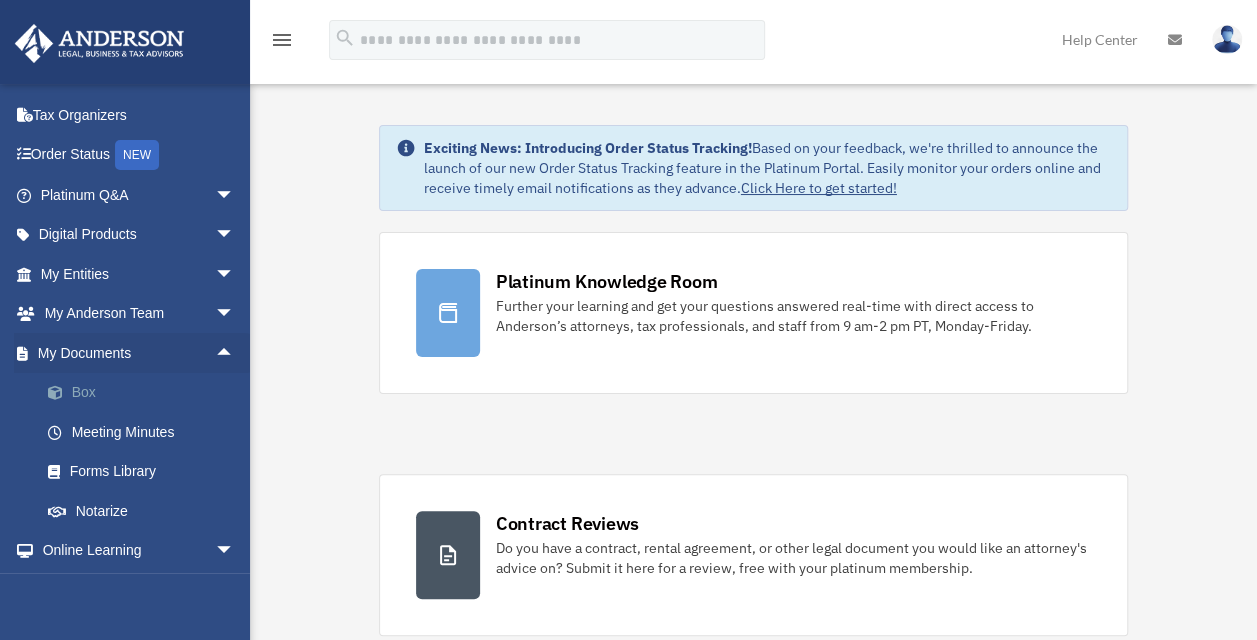 scroll, scrollTop: 100, scrollLeft: 0, axis: vertical 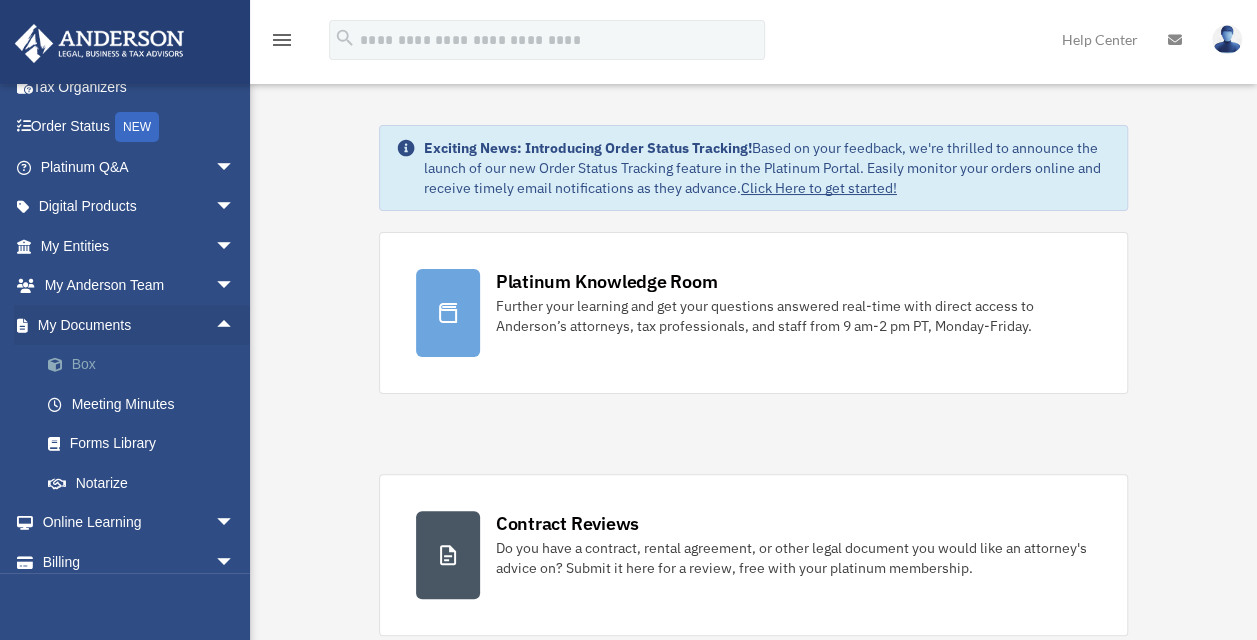 click on "Box" at bounding box center [146, 365] 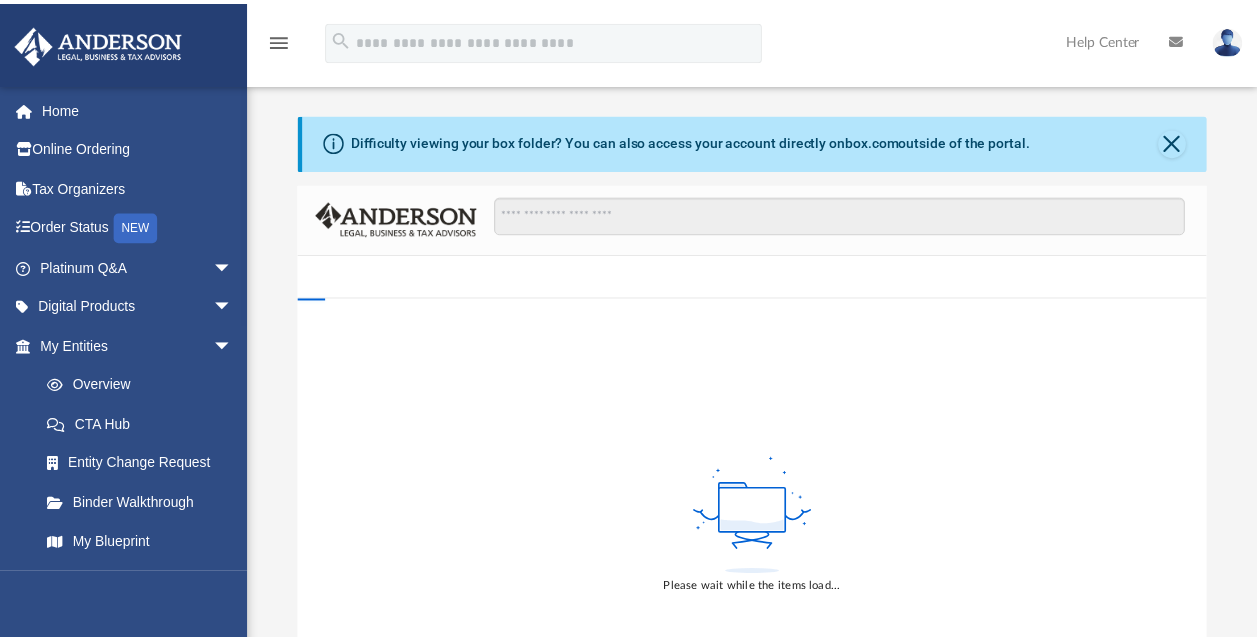 scroll, scrollTop: 0, scrollLeft: 0, axis: both 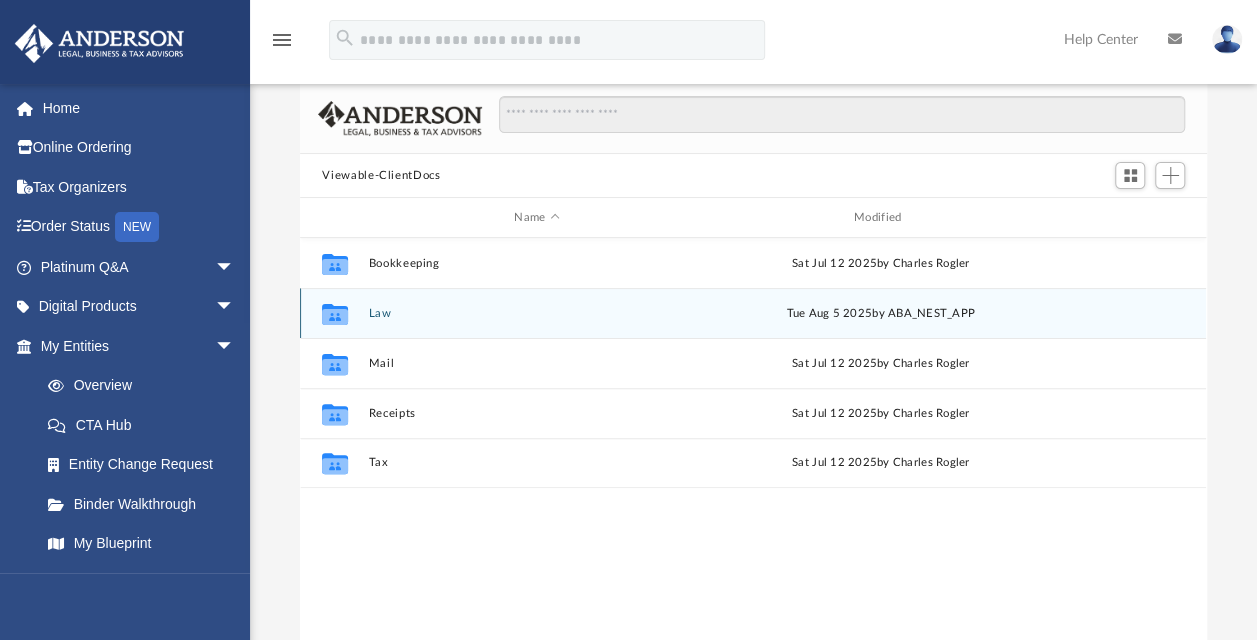 click on "Law" at bounding box center [537, 313] 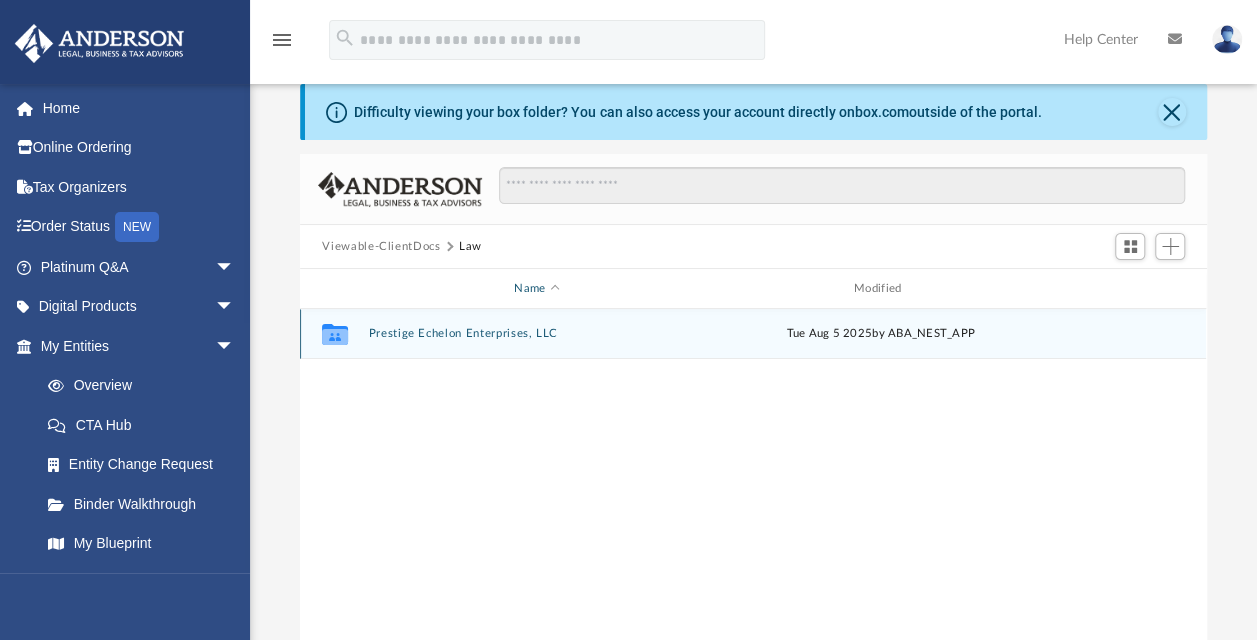 scroll, scrollTop: 0, scrollLeft: 0, axis: both 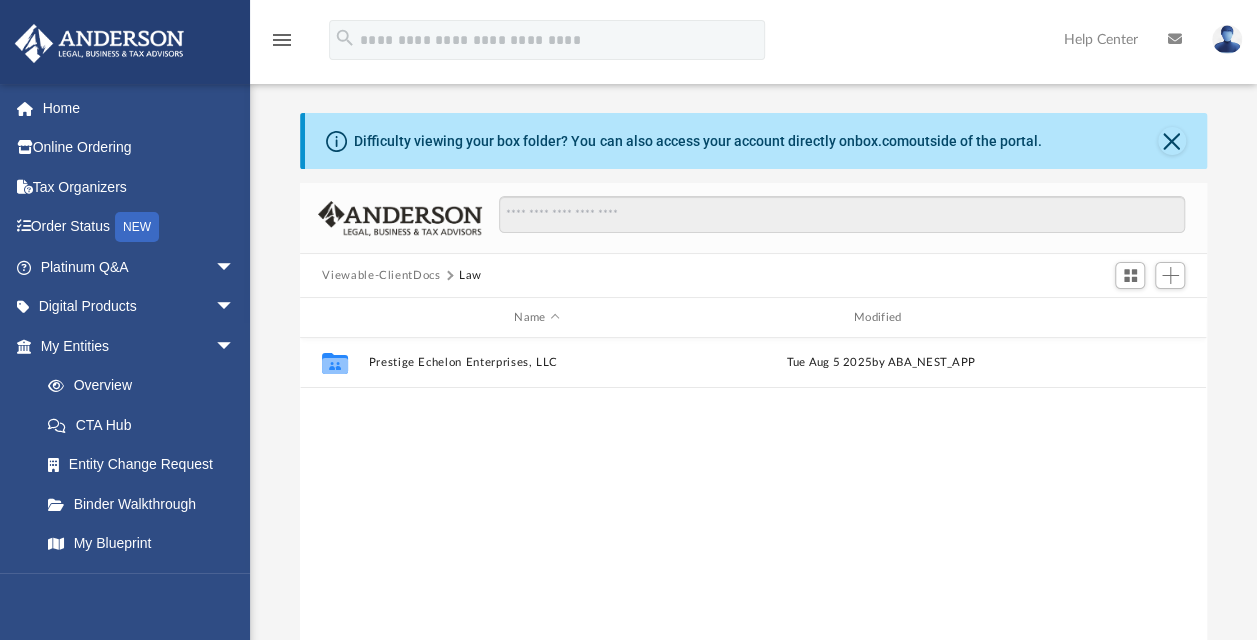 click on "Viewable-ClientDocs" at bounding box center (381, 276) 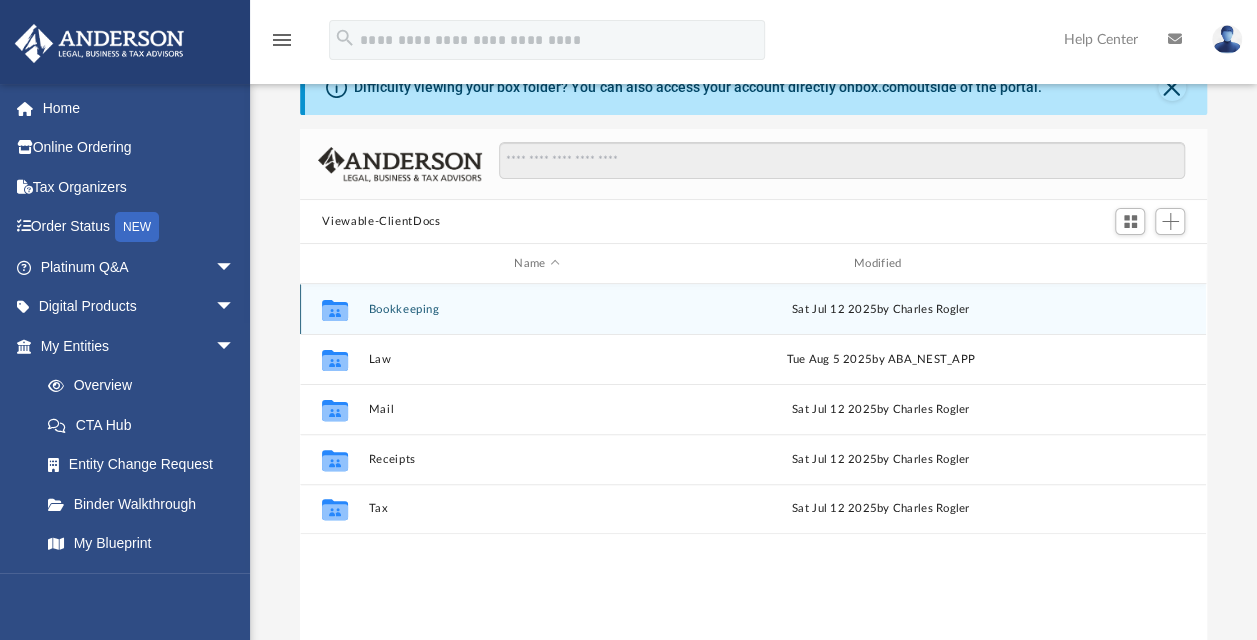 scroll, scrollTop: 100, scrollLeft: 0, axis: vertical 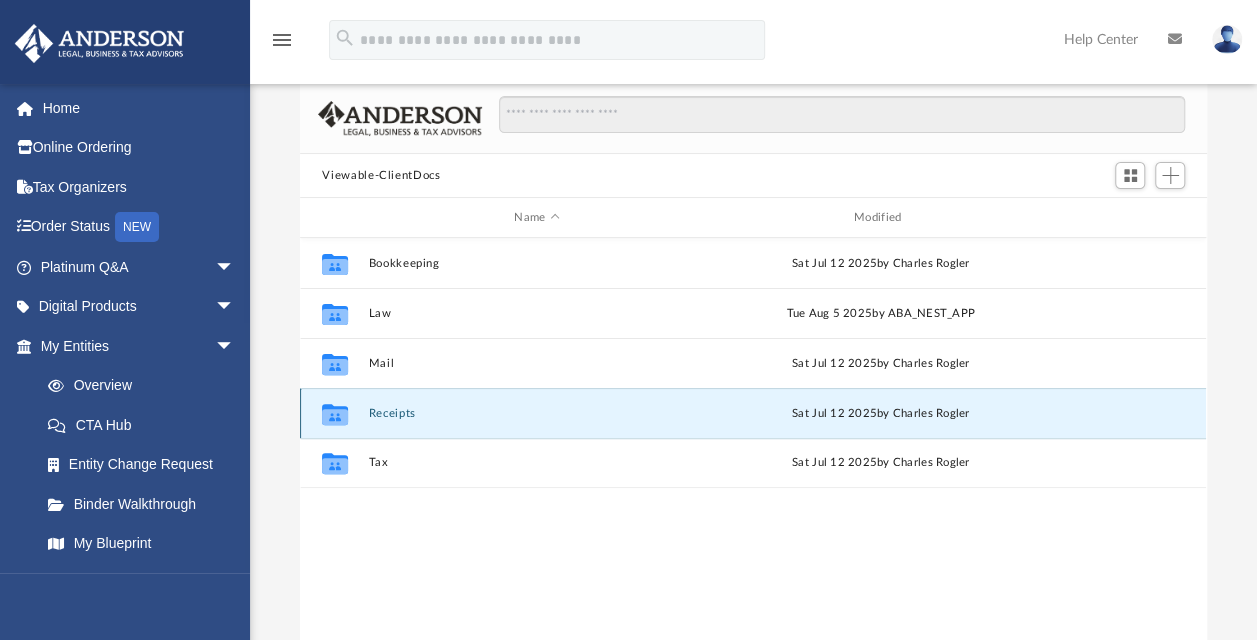 click on "Receipts" at bounding box center (537, 413) 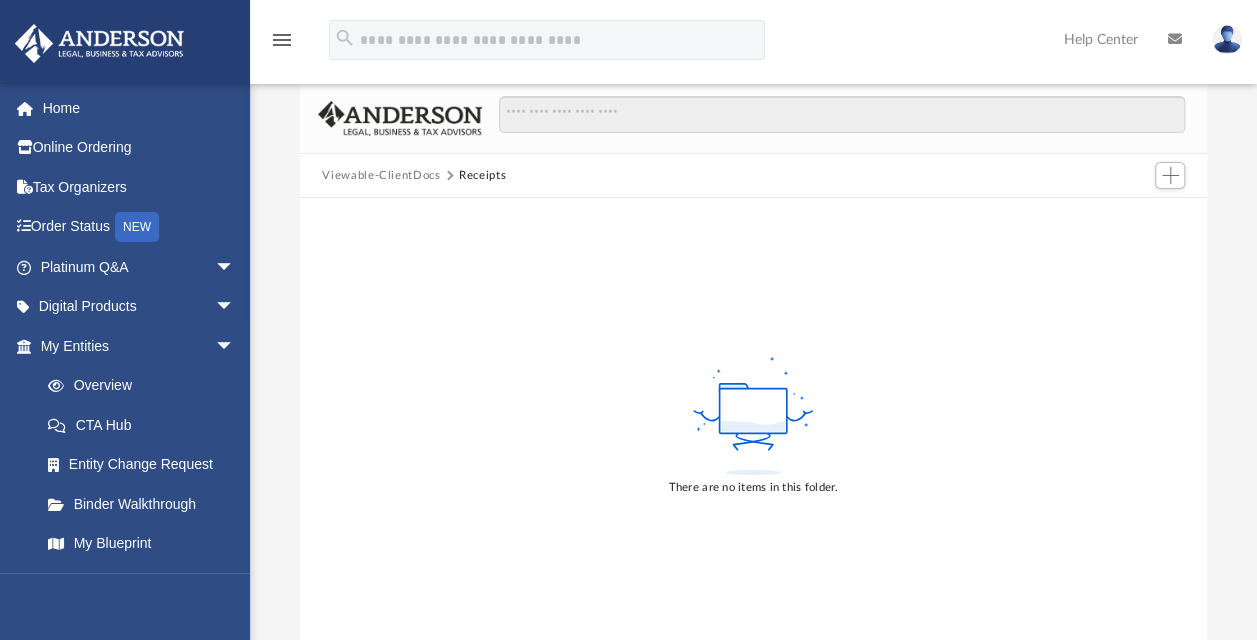 click on "Viewable-ClientDocs" at bounding box center (381, 176) 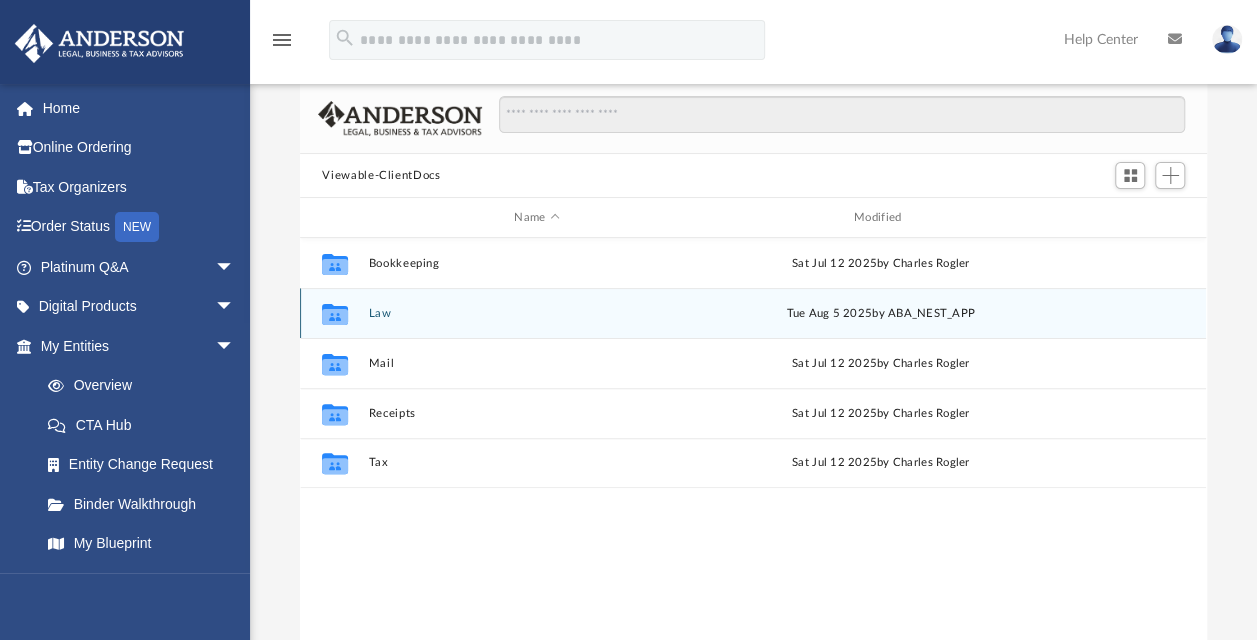 scroll, scrollTop: 16, scrollLeft: 16, axis: both 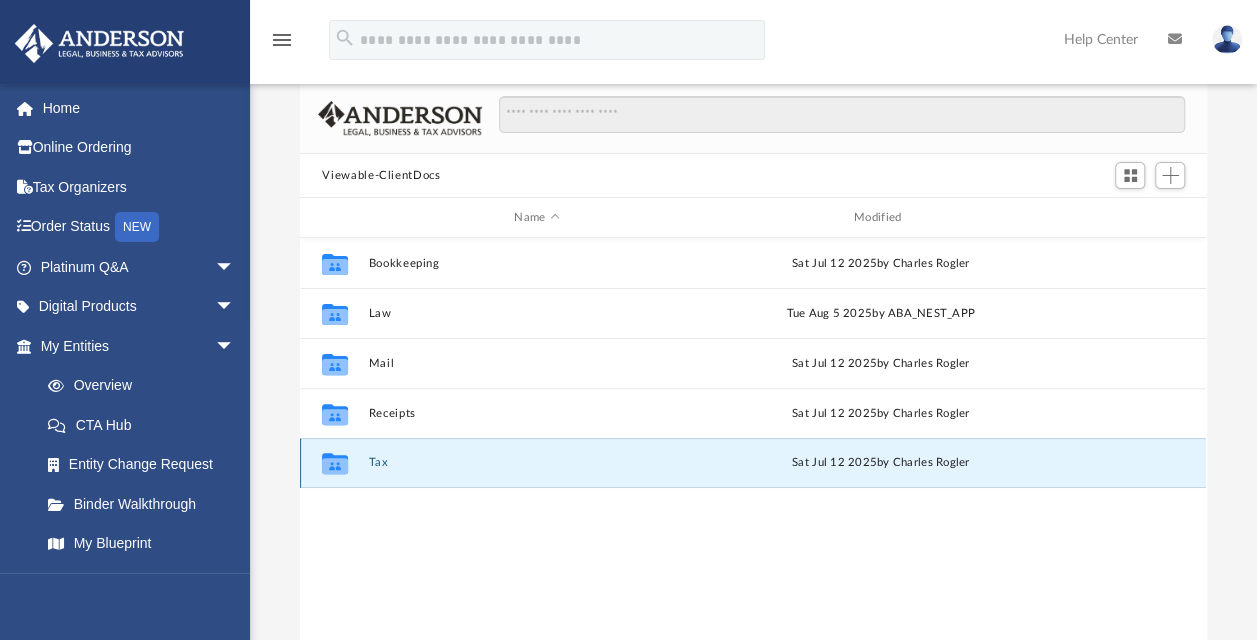 click on "Tax" at bounding box center (537, 462) 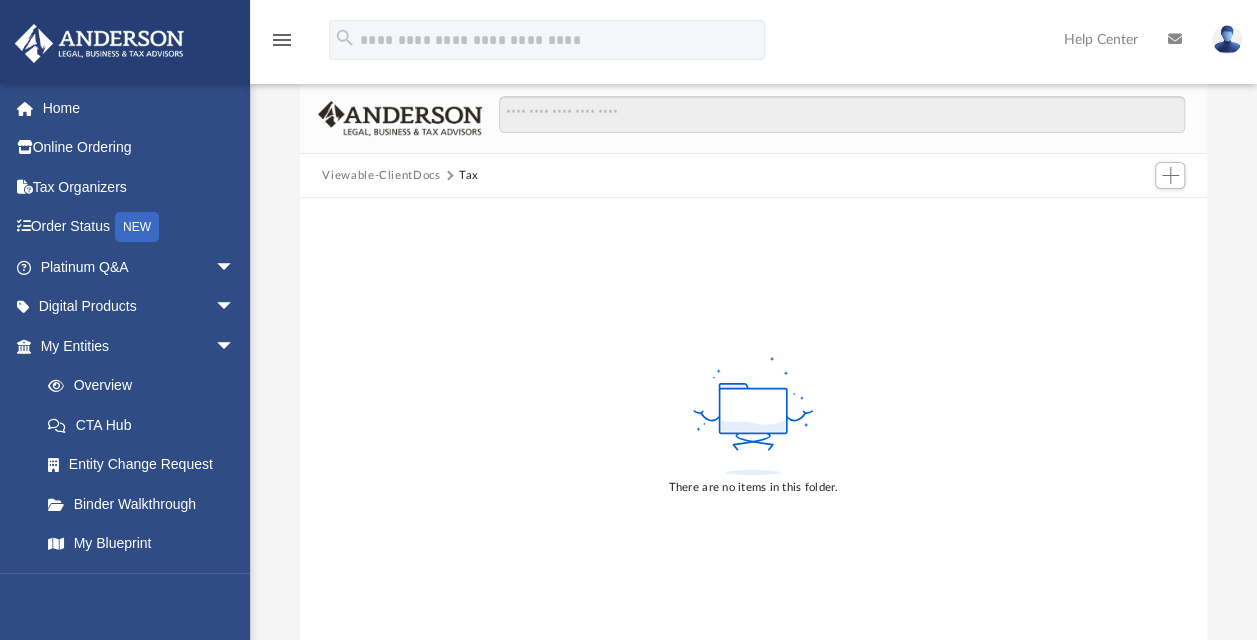 click on "Viewable-ClientDocs" at bounding box center (381, 176) 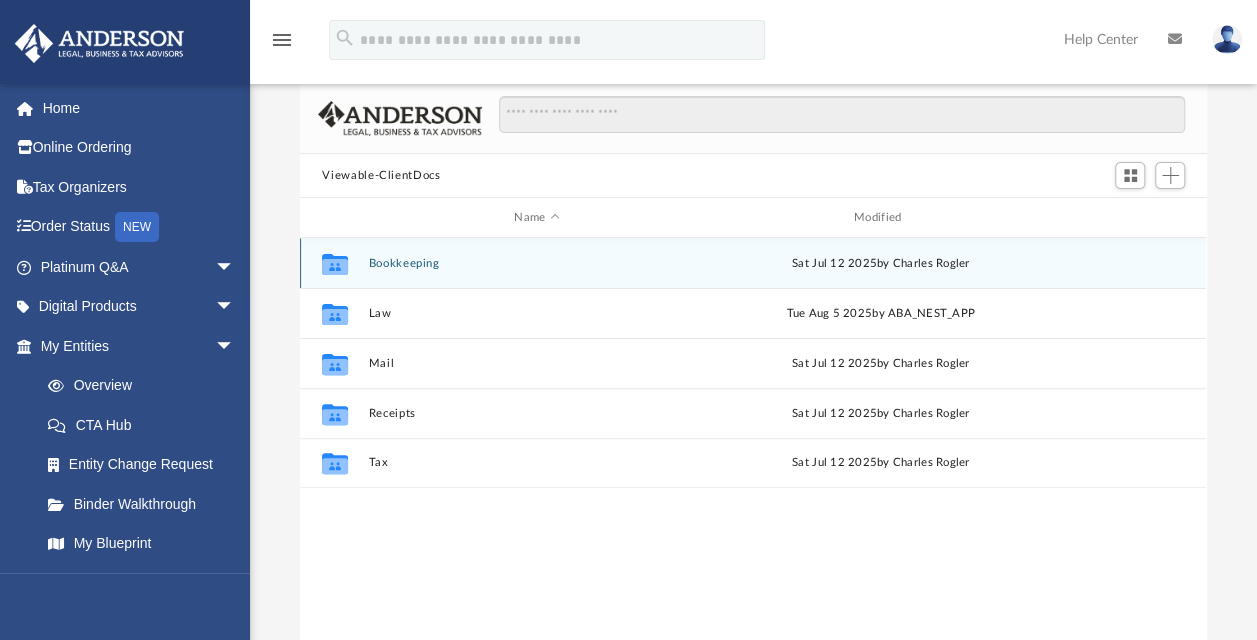 scroll, scrollTop: 16, scrollLeft: 16, axis: both 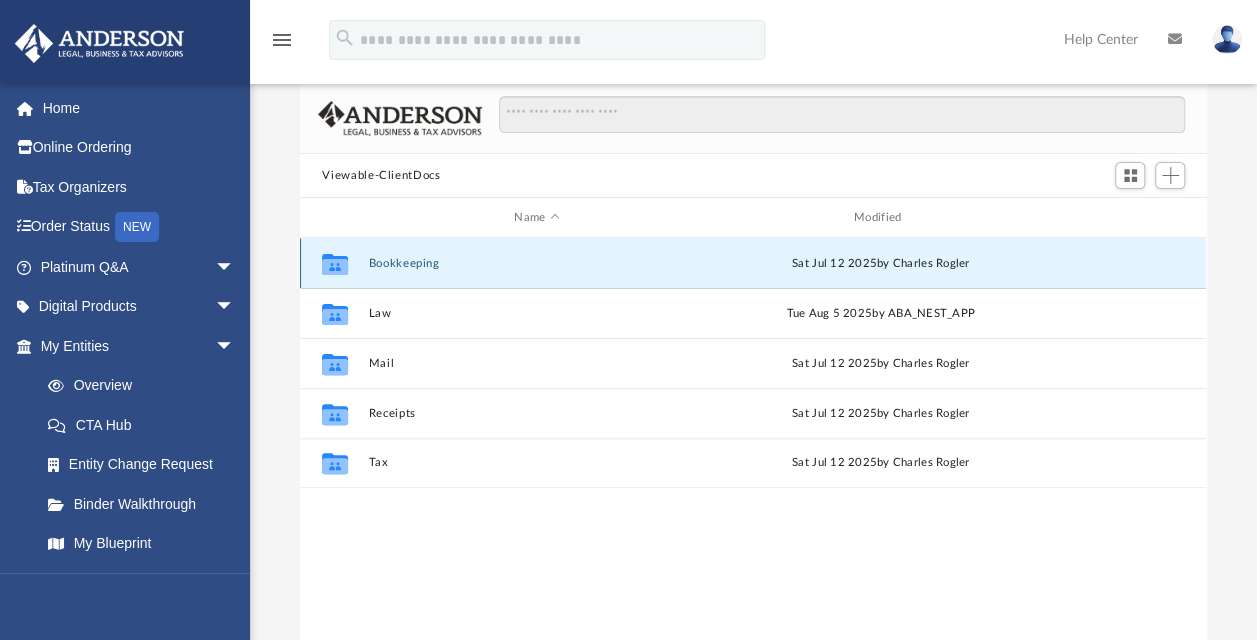 click on "Bookkeeping" at bounding box center (537, 263) 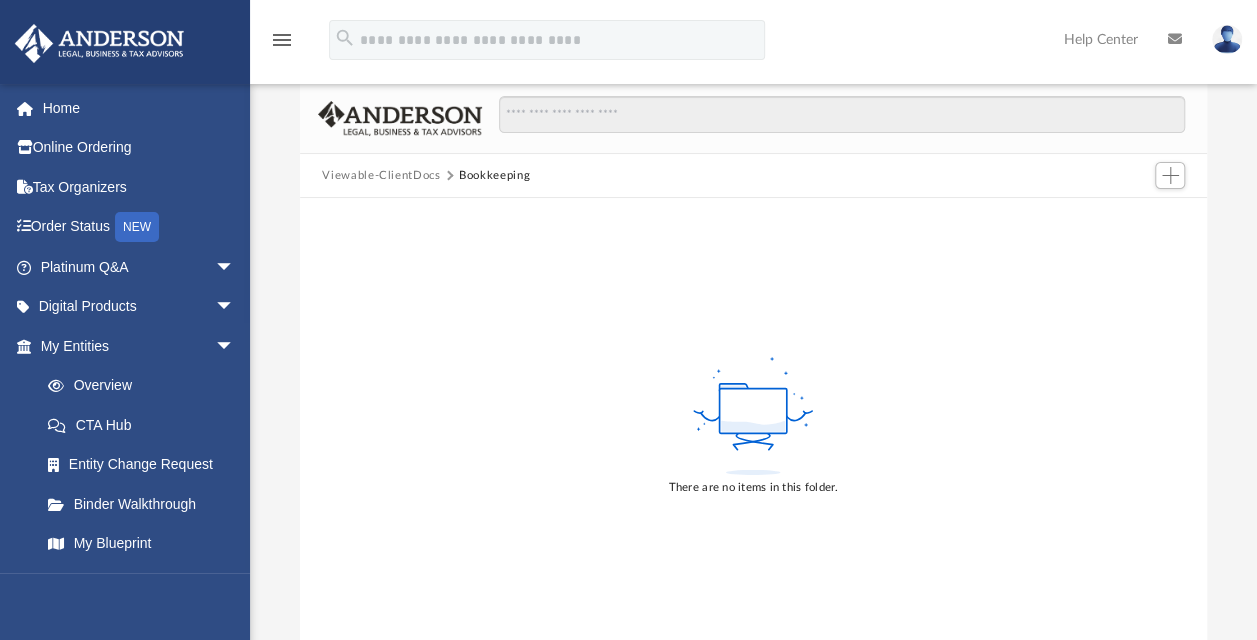 click on "Viewable-ClientDocs" at bounding box center [381, 176] 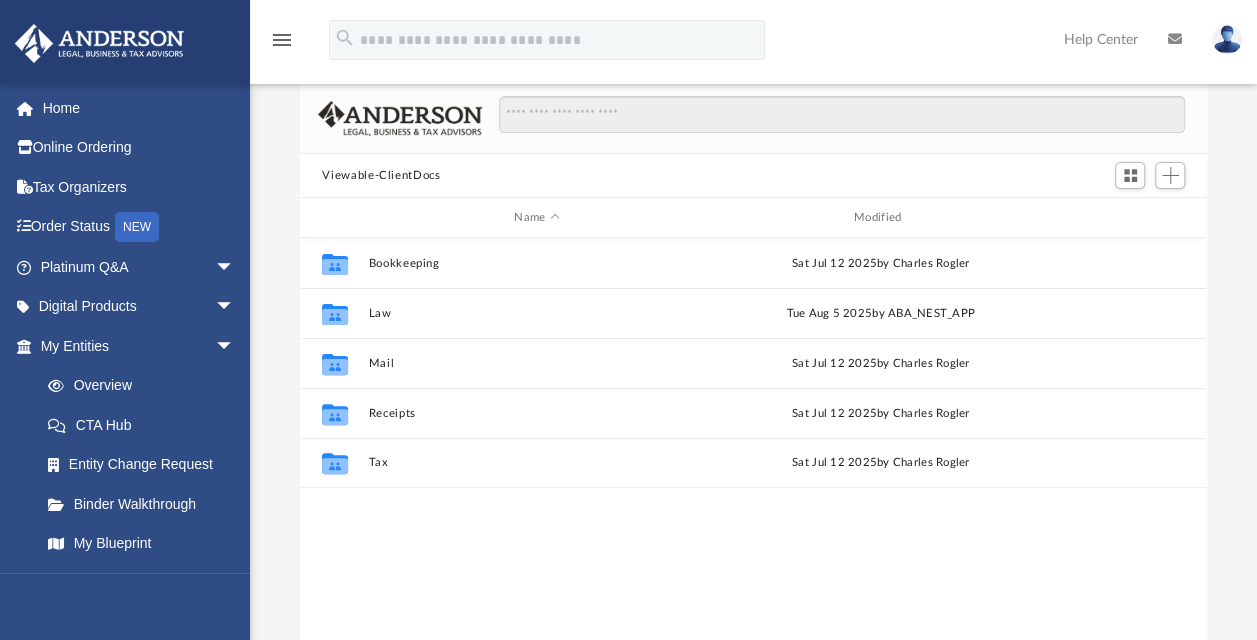scroll, scrollTop: 16, scrollLeft: 16, axis: both 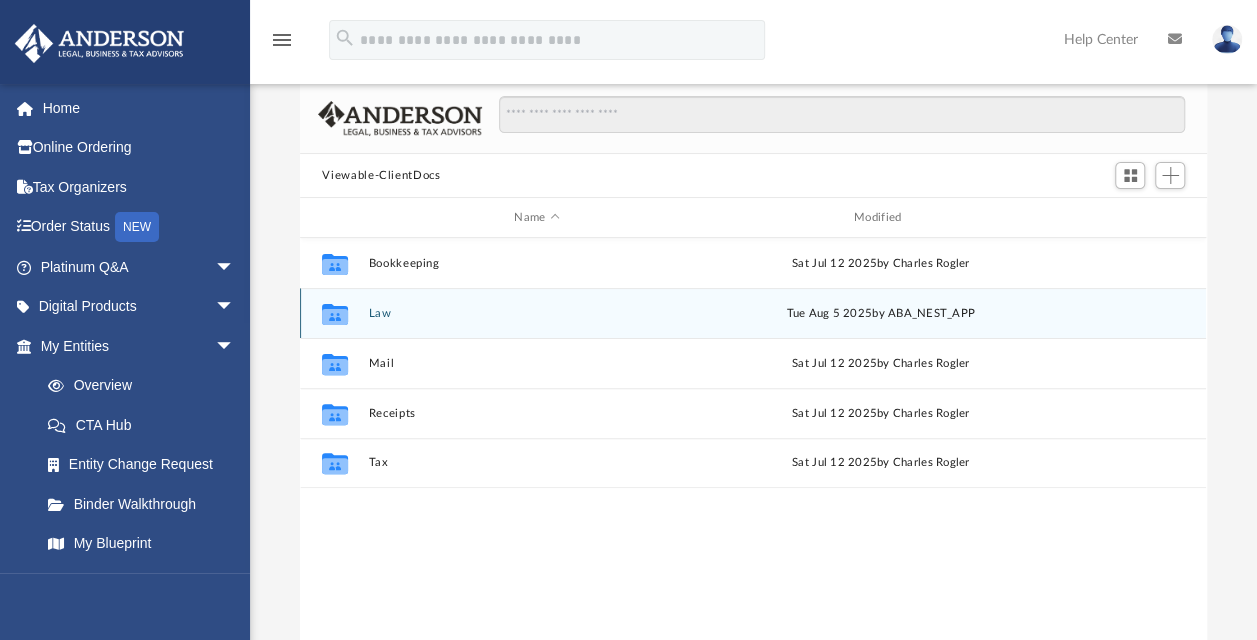 click on "Collaborated Folder Law Tue Aug 5 2025  by ABA_NEST_APP" at bounding box center [753, 313] 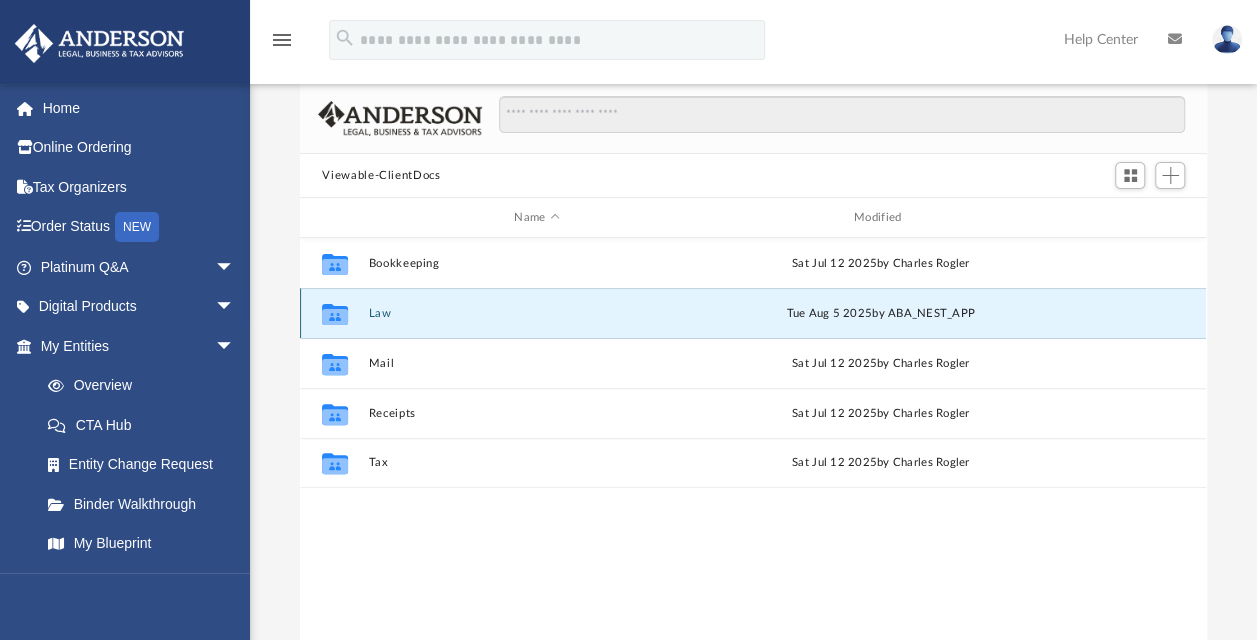 click on "Law" at bounding box center [537, 313] 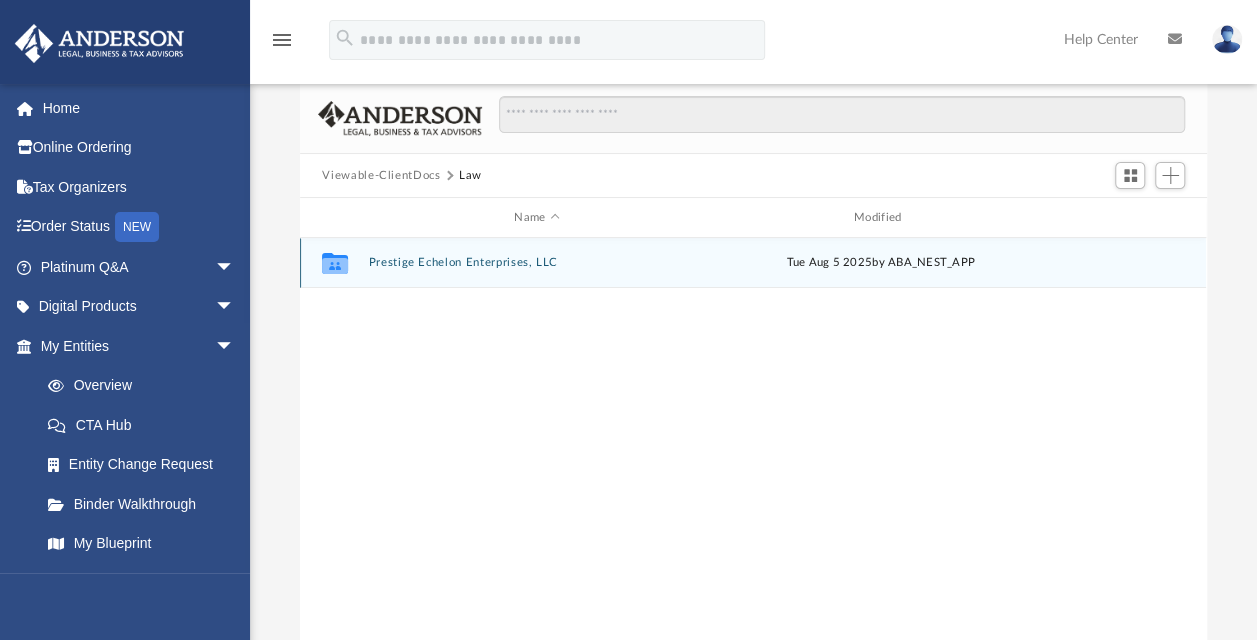 click on "Prestige Echelon Enterprises, LLC" at bounding box center (537, 262) 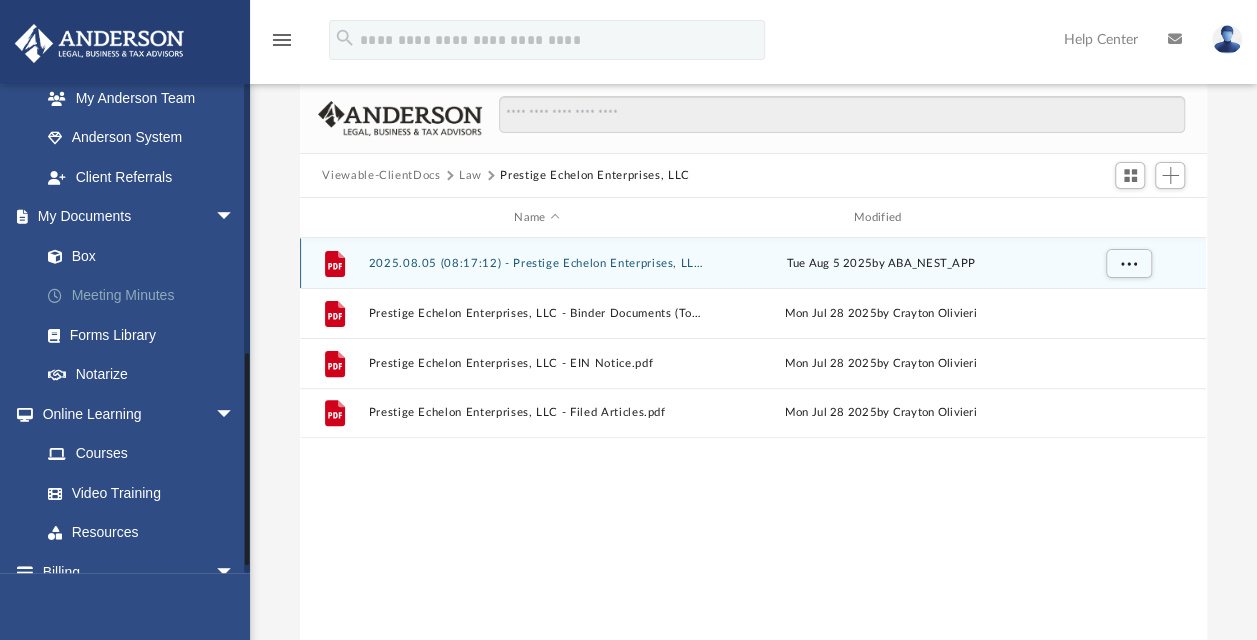 scroll, scrollTop: 526, scrollLeft: 0, axis: vertical 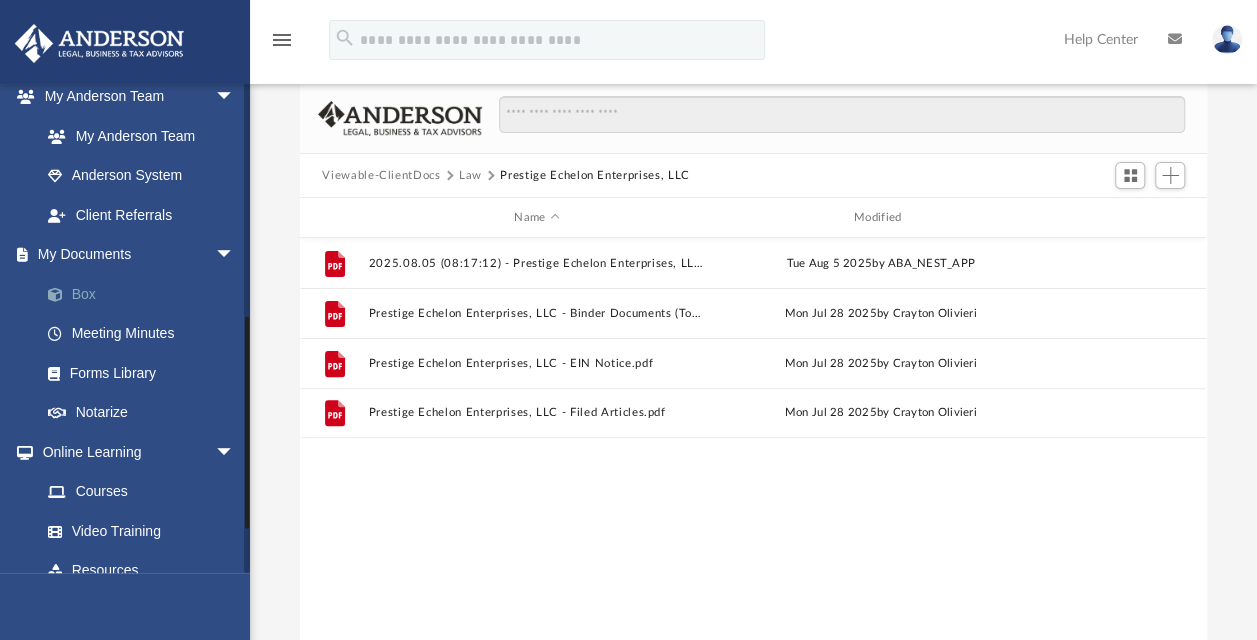 click on "Box" at bounding box center (146, 294) 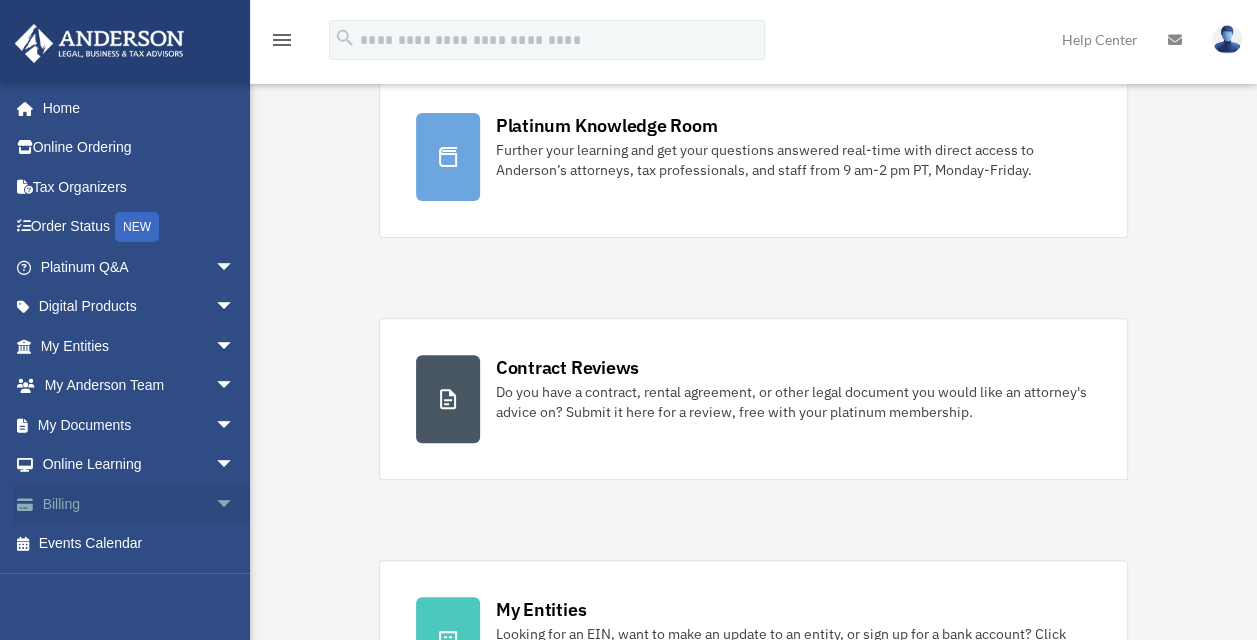 scroll, scrollTop: 200, scrollLeft: 0, axis: vertical 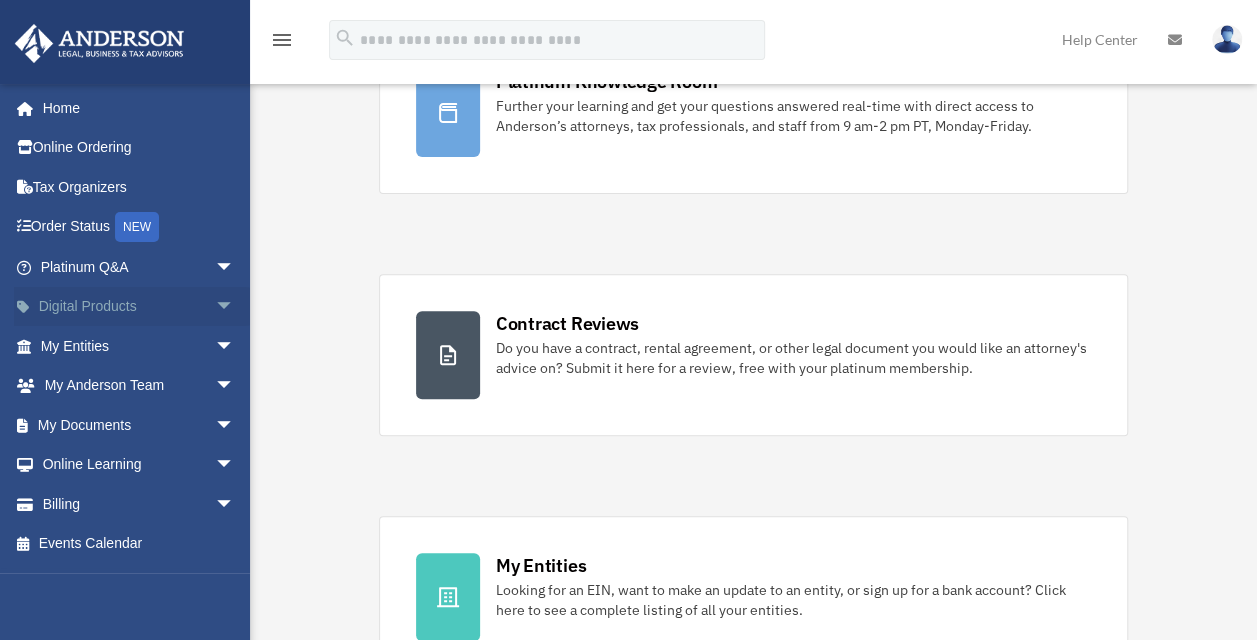 click on "arrow_drop_down" at bounding box center [235, 307] 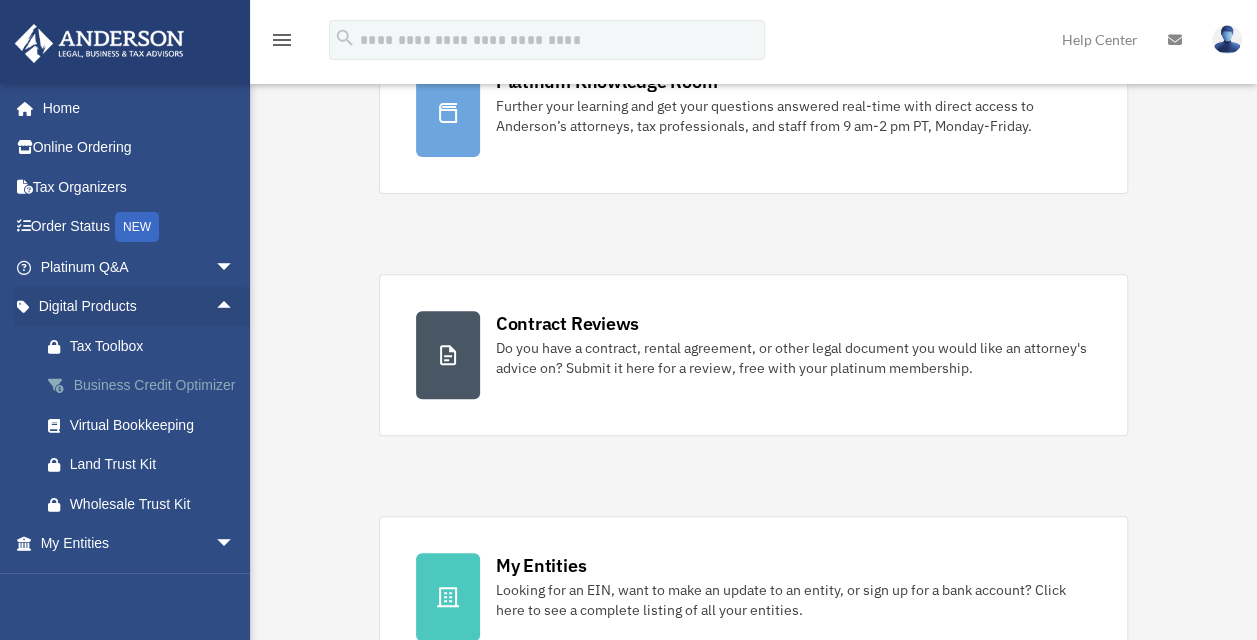 click on "Business Credit Optimizer" at bounding box center [155, 385] 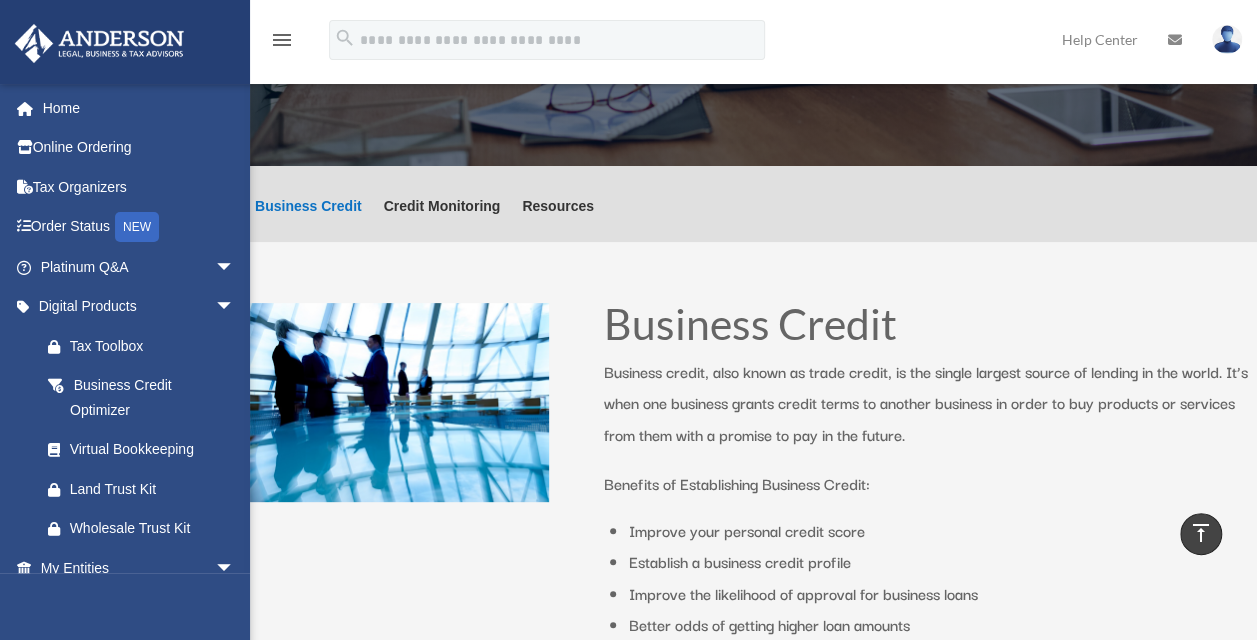 scroll, scrollTop: 0, scrollLeft: 0, axis: both 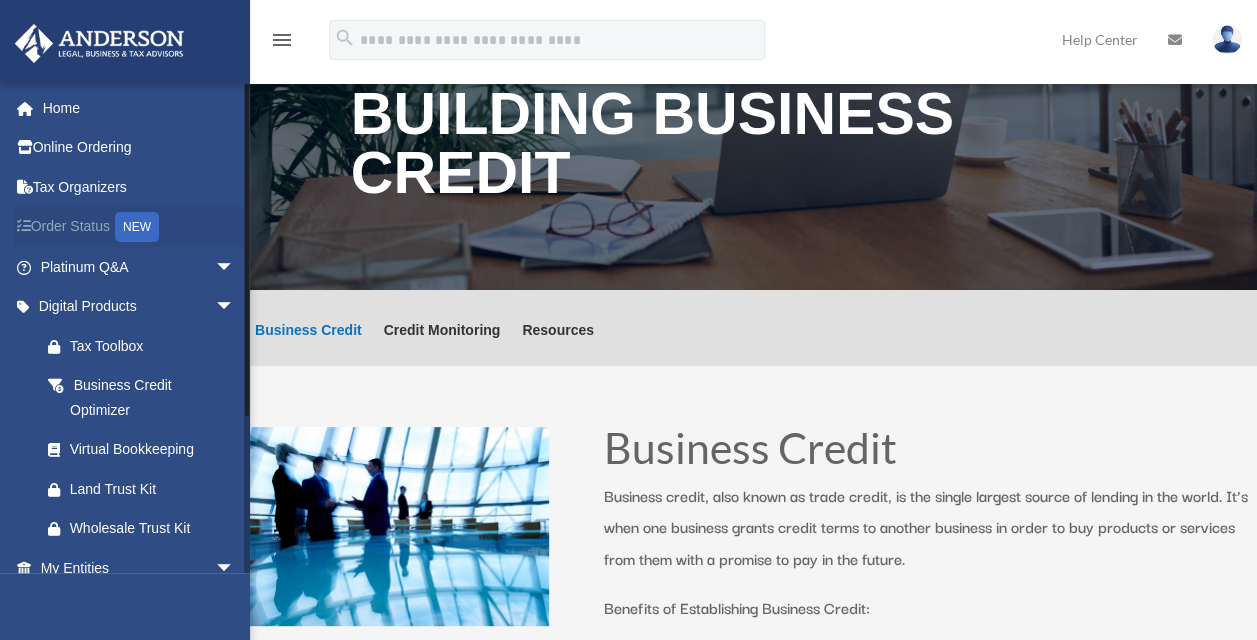 click on "Order Status  NEW" at bounding box center [139, 227] 